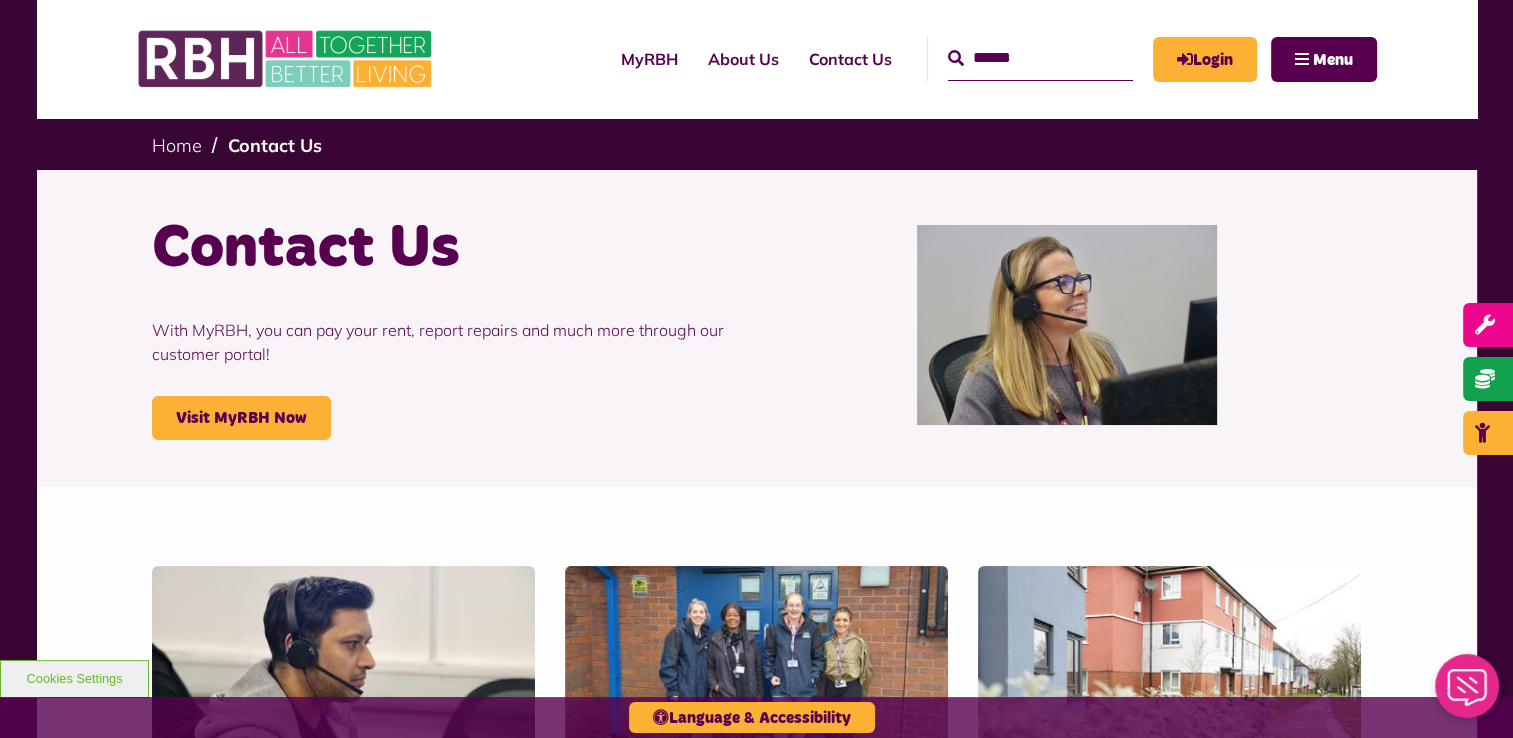 scroll, scrollTop: 0, scrollLeft: 0, axis: both 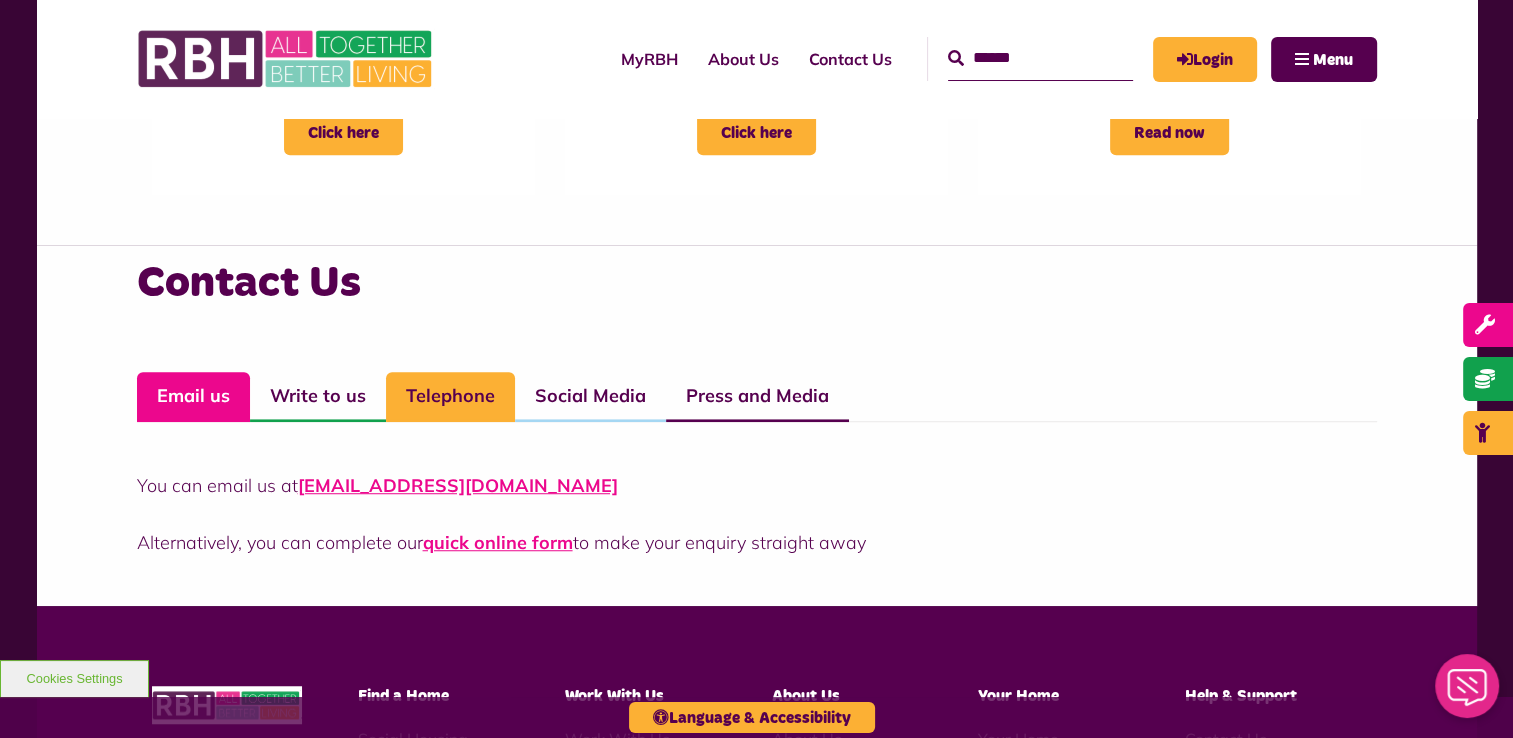 click on "Telephone" at bounding box center (450, 397) 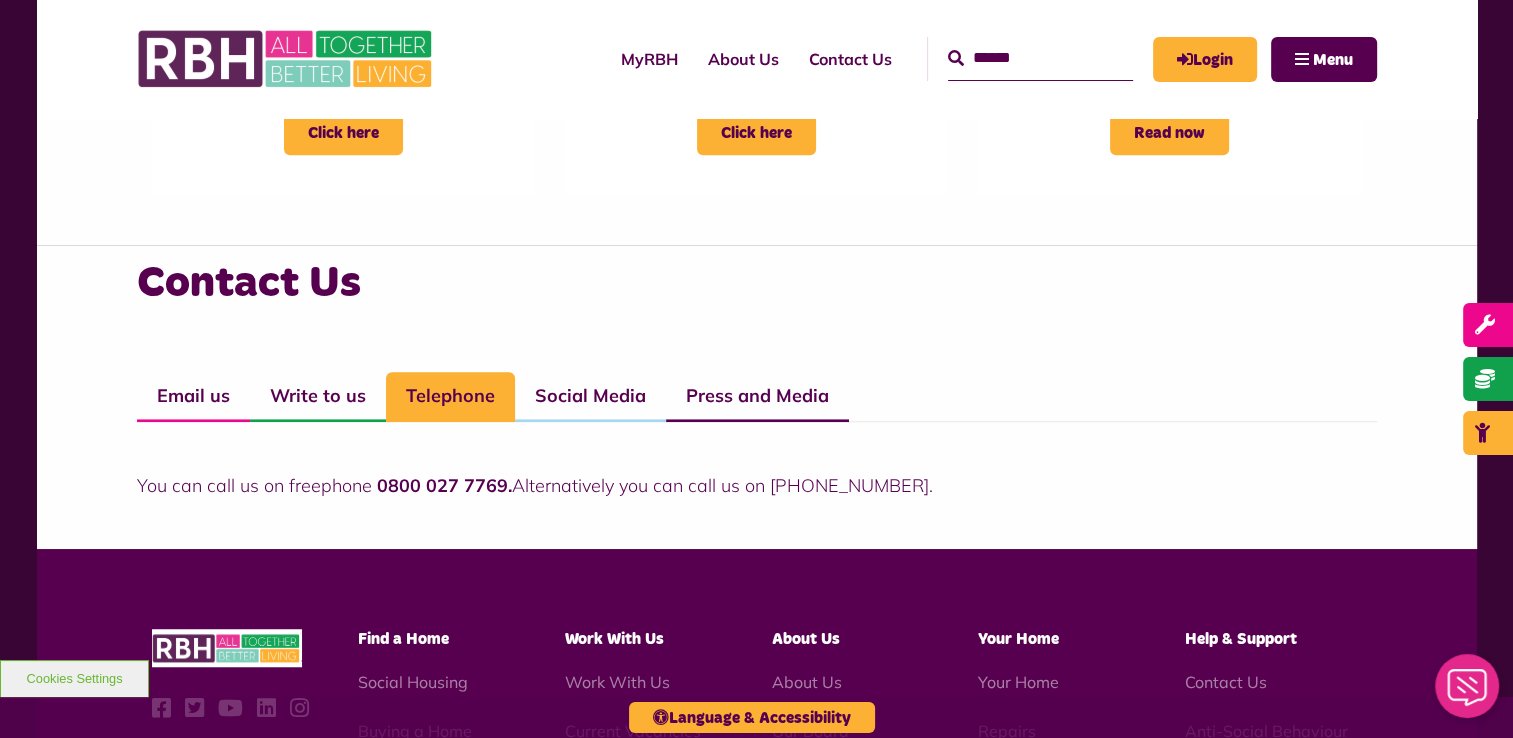 click on "You can call us on freephone   0800 027 7769.  Alternatively you can call us on 01706 274100." at bounding box center [757, 485] 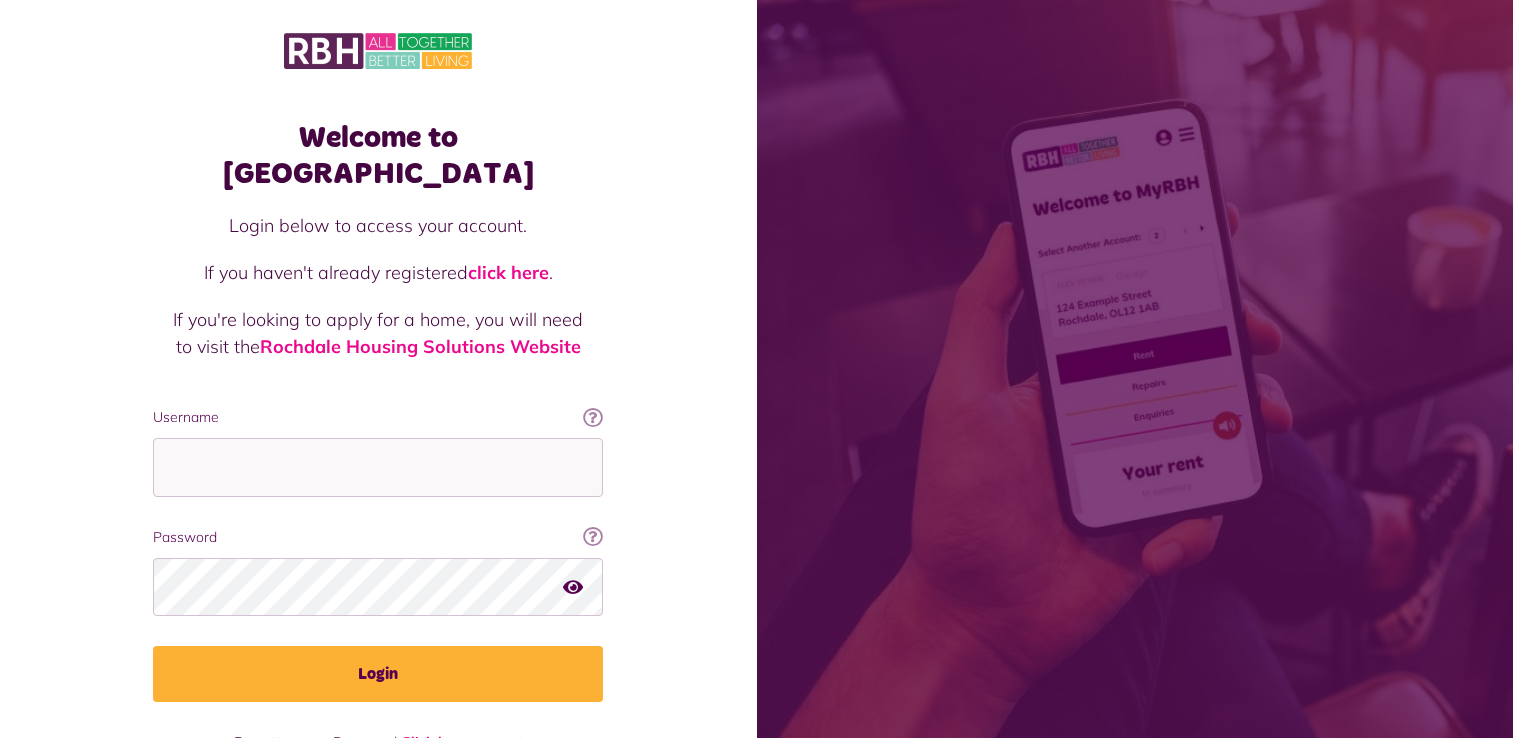 scroll, scrollTop: 0, scrollLeft: 0, axis: both 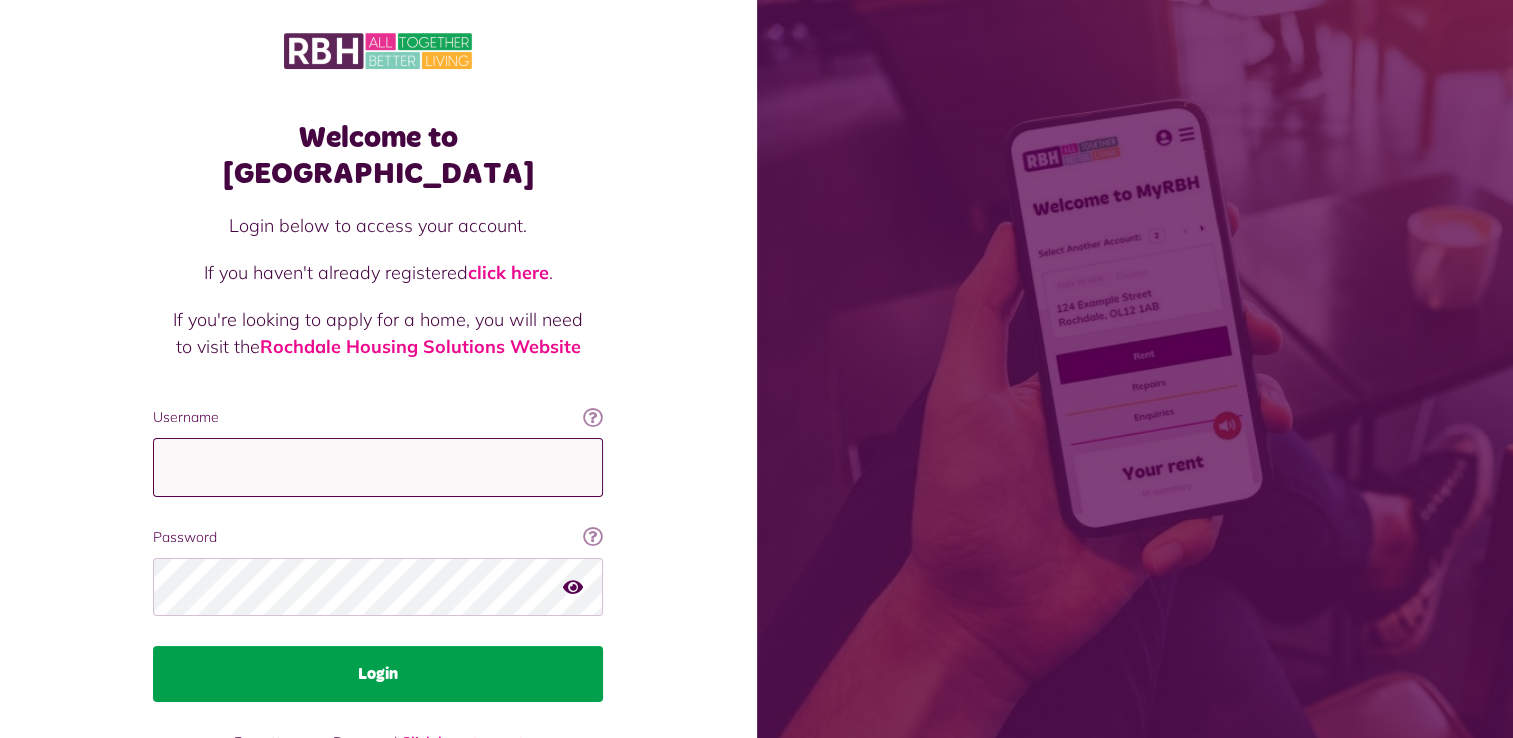 type on "**********" 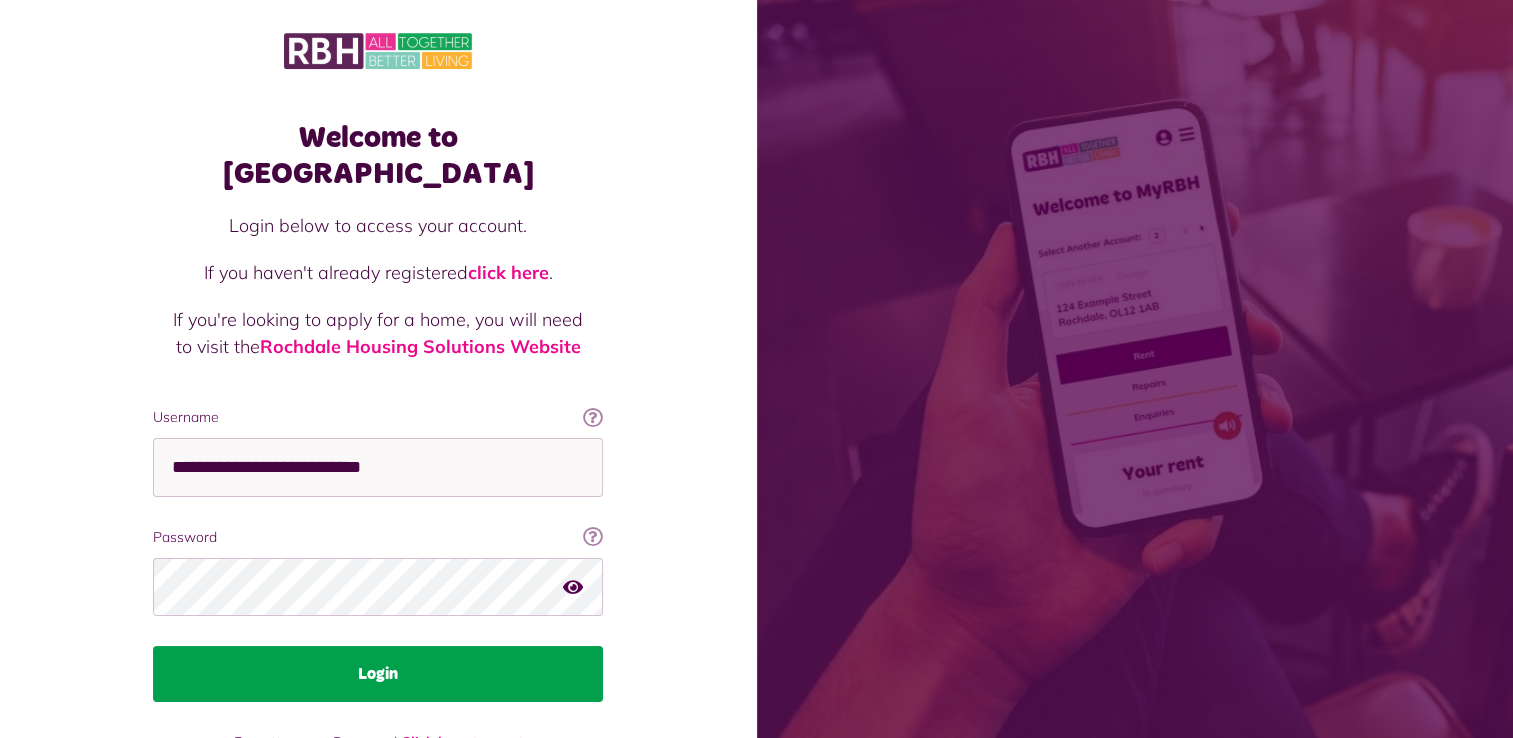click on "Login" at bounding box center [378, 674] 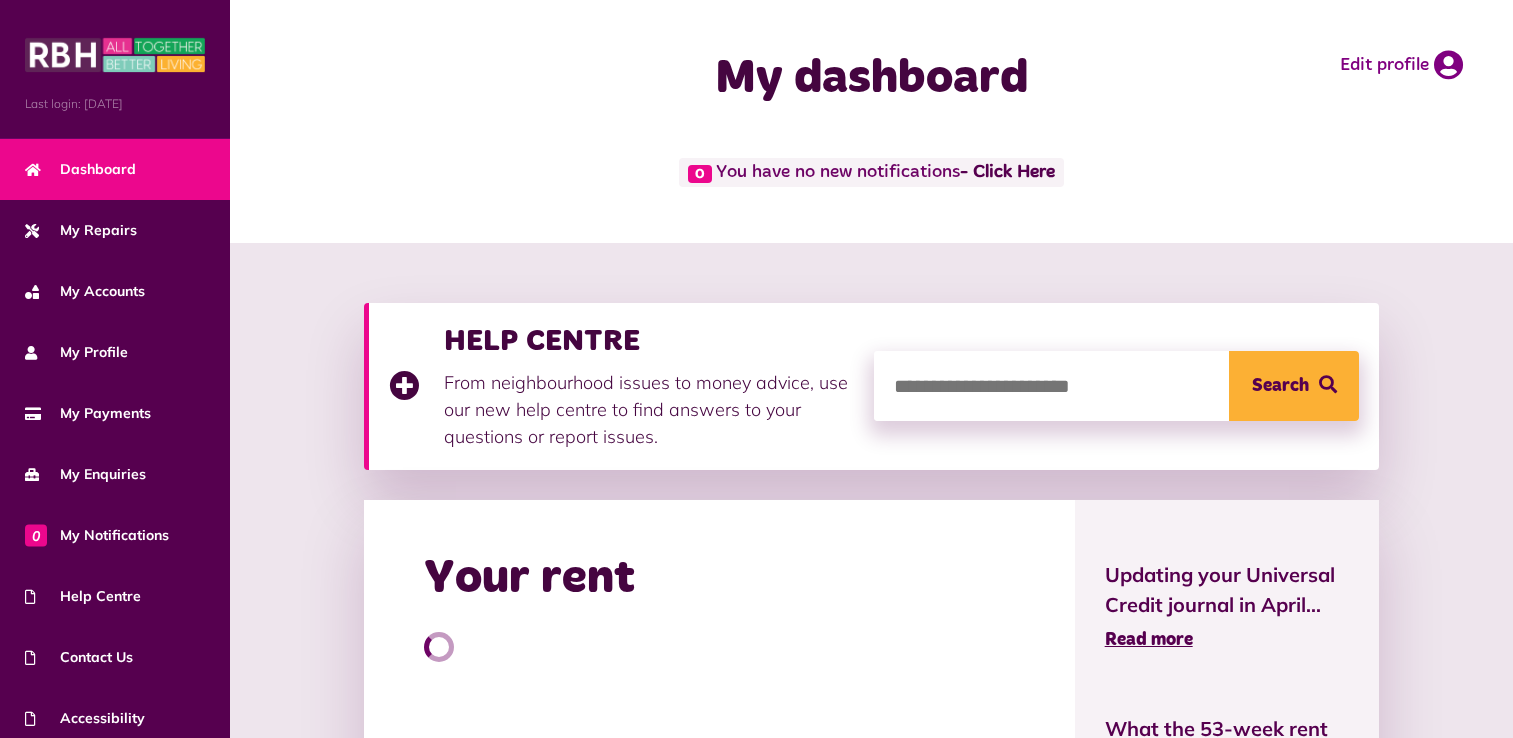 scroll, scrollTop: 0, scrollLeft: 0, axis: both 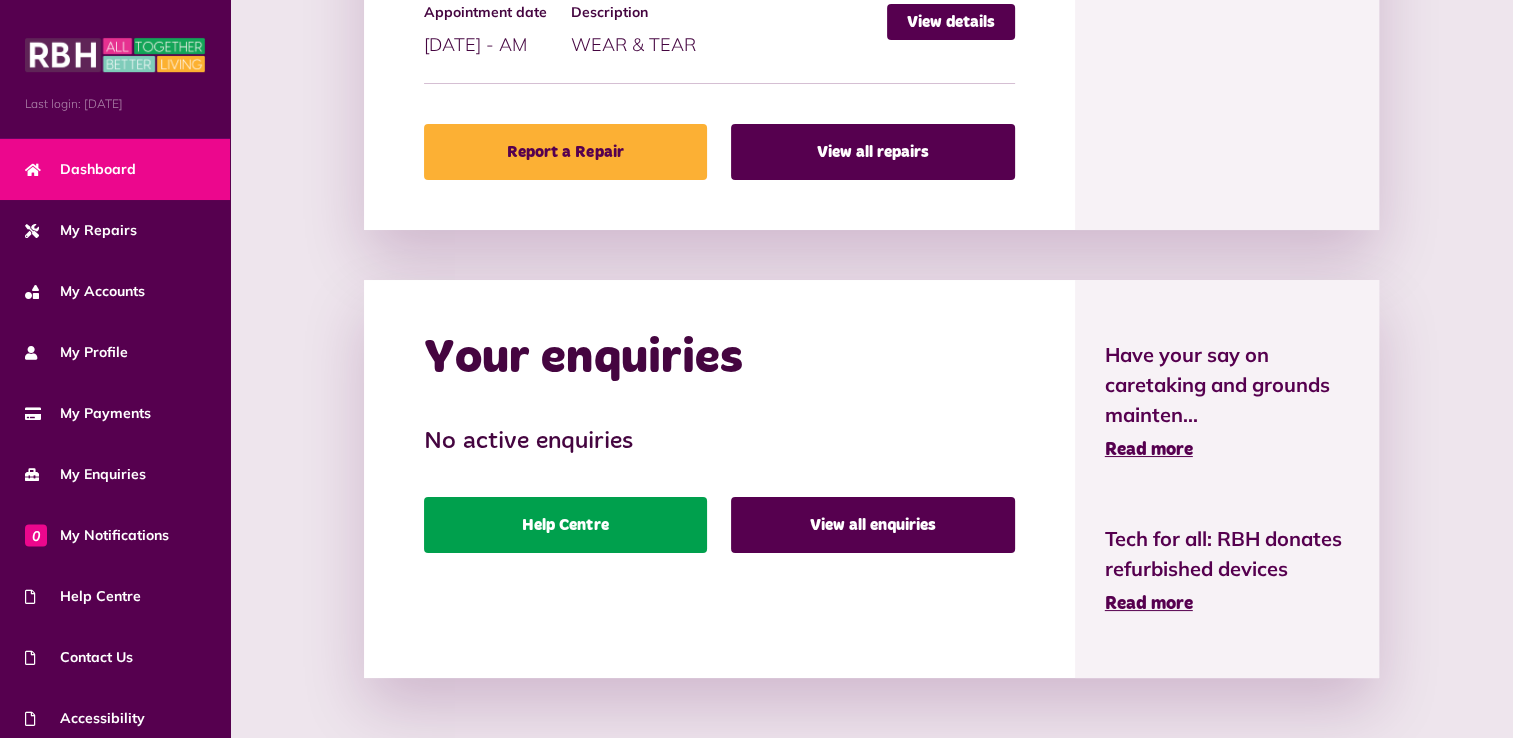 click on "Help Centre" at bounding box center (566, 525) 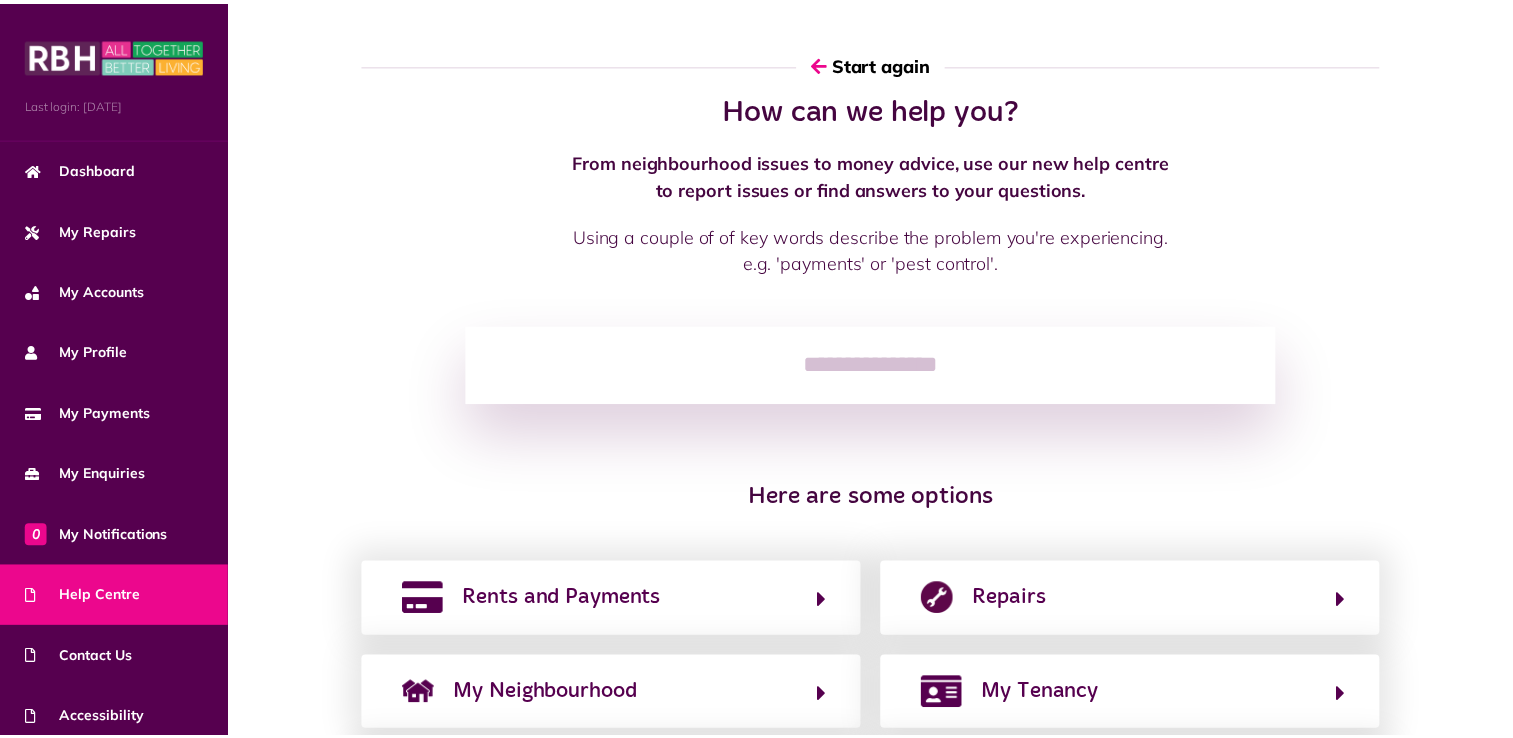 scroll, scrollTop: 0, scrollLeft: 0, axis: both 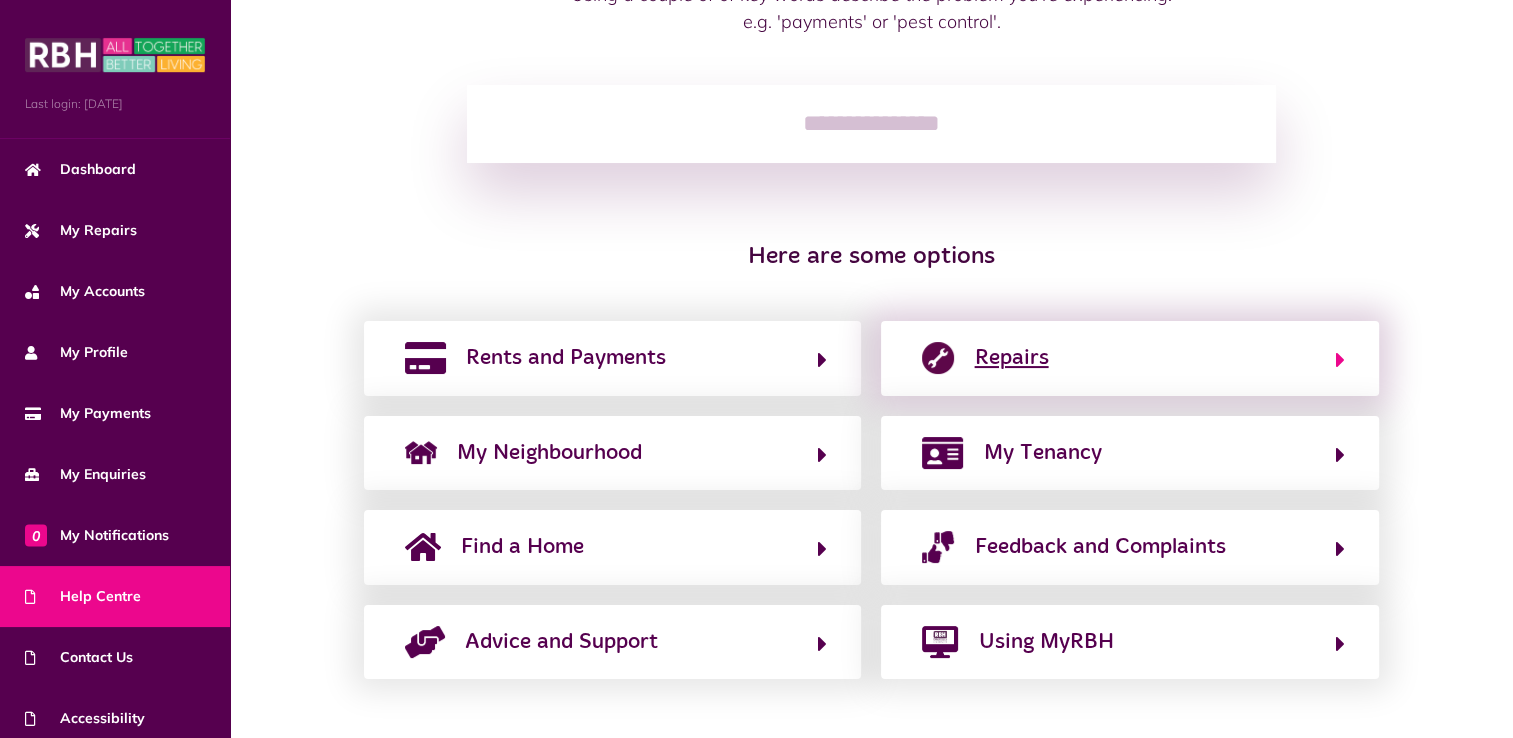click 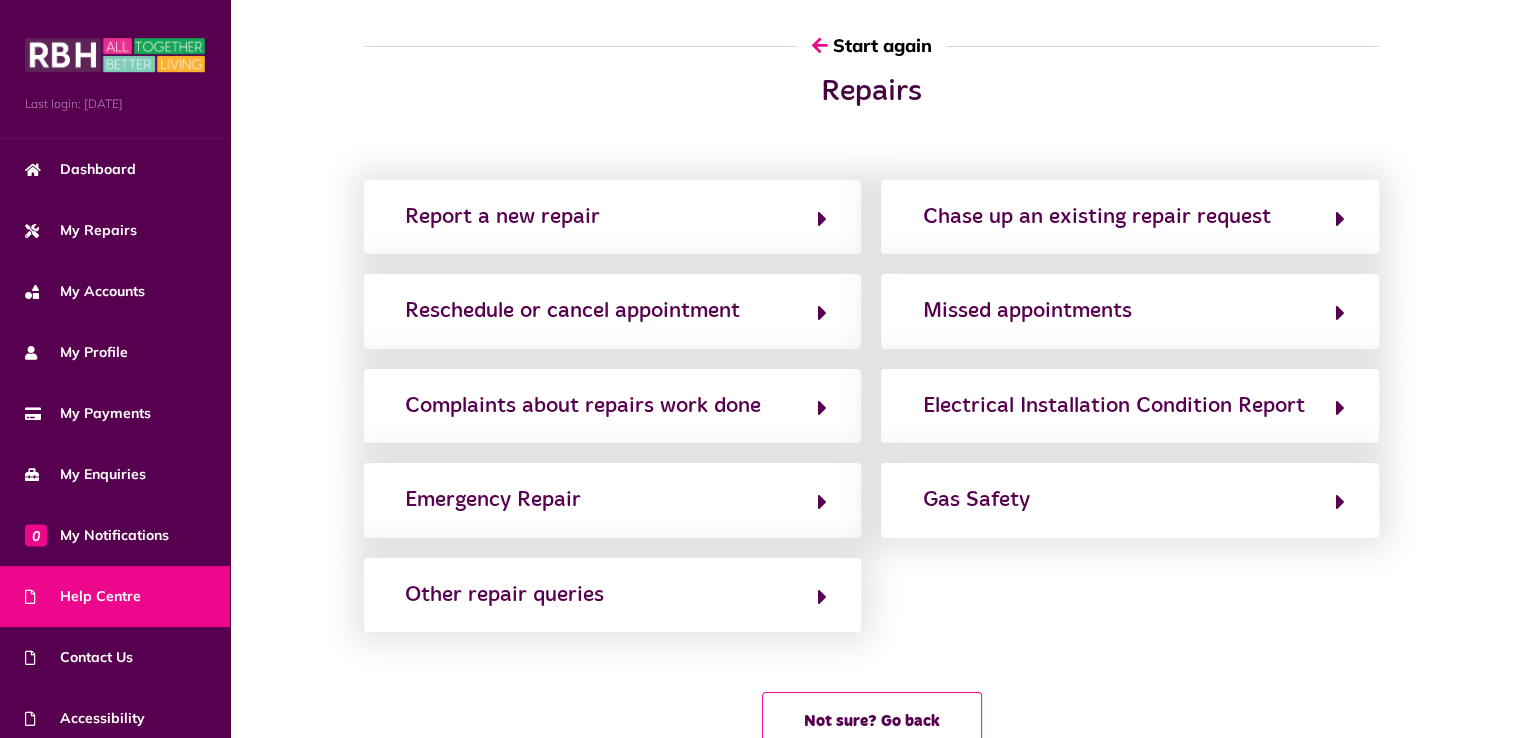 scroll, scrollTop: 0, scrollLeft: 0, axis: both 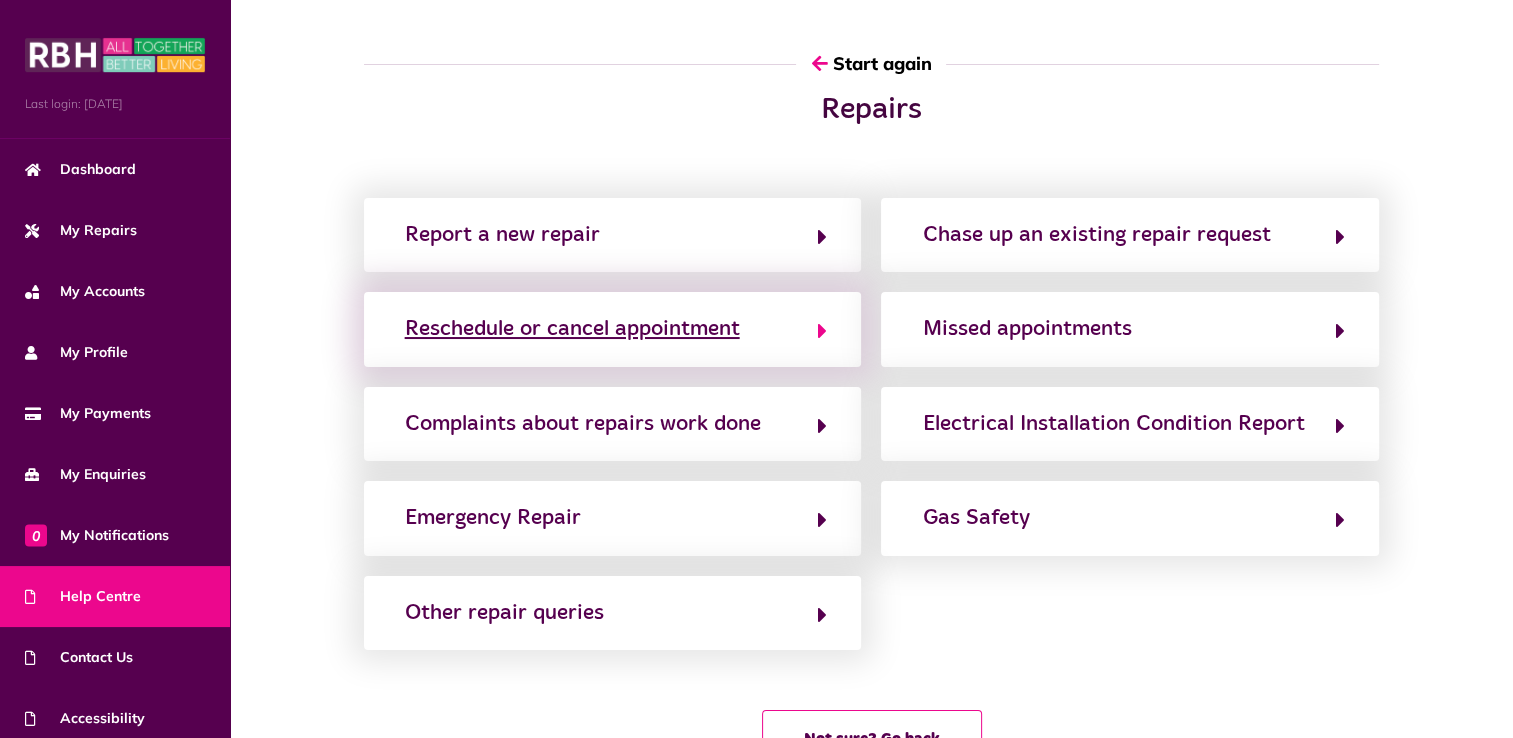 click 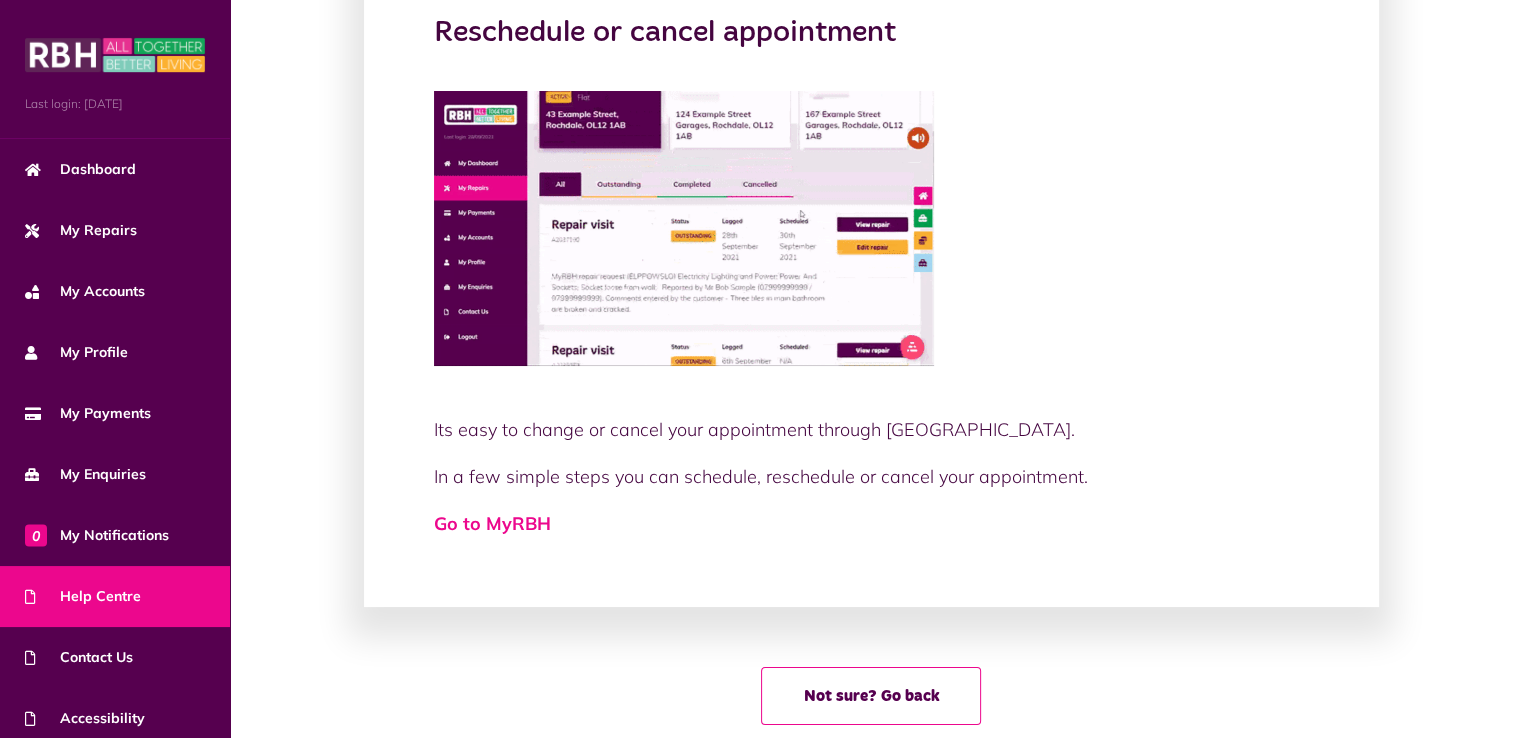 scroll, scrollTop: 233, scrollLeft: 0, axis: vertical 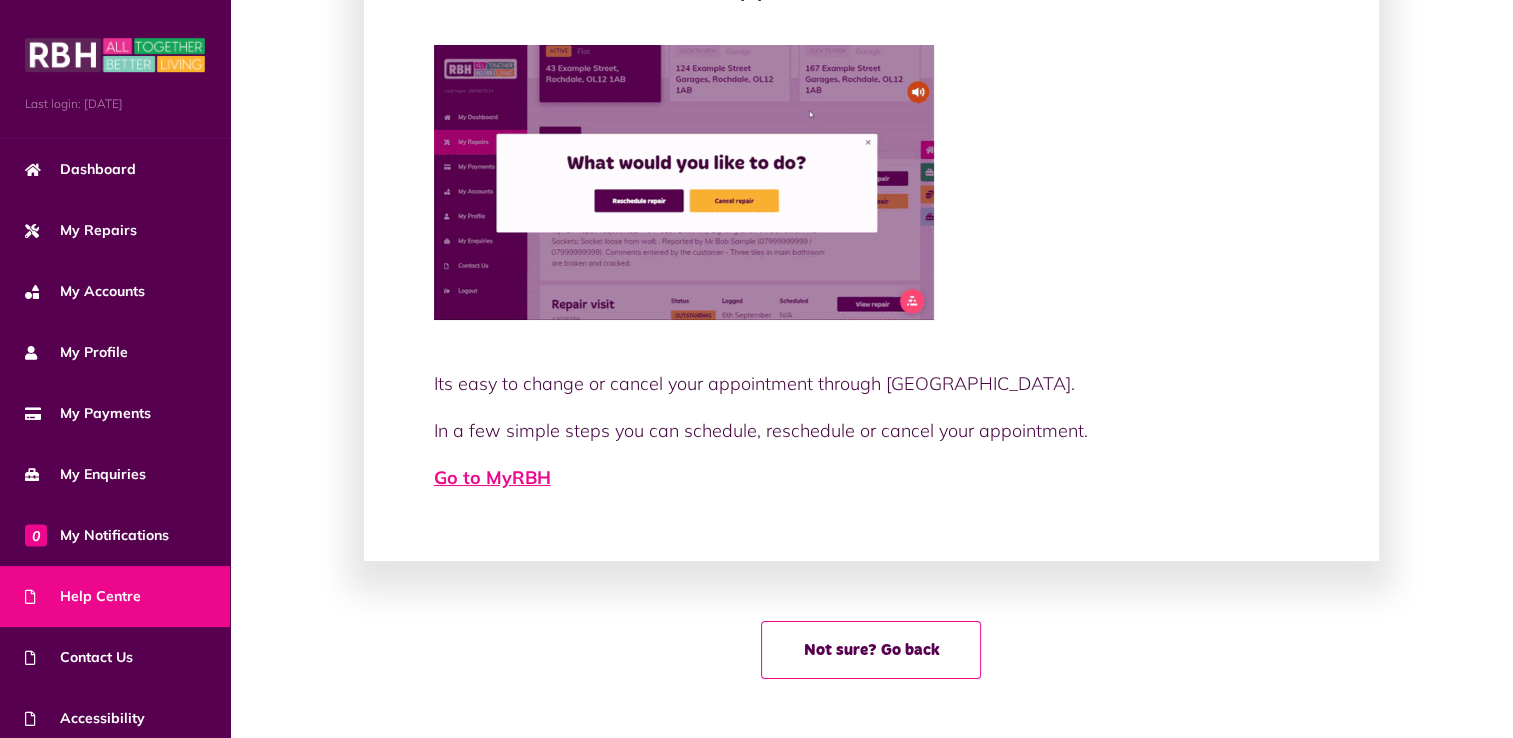click on "Go to MyRBH" 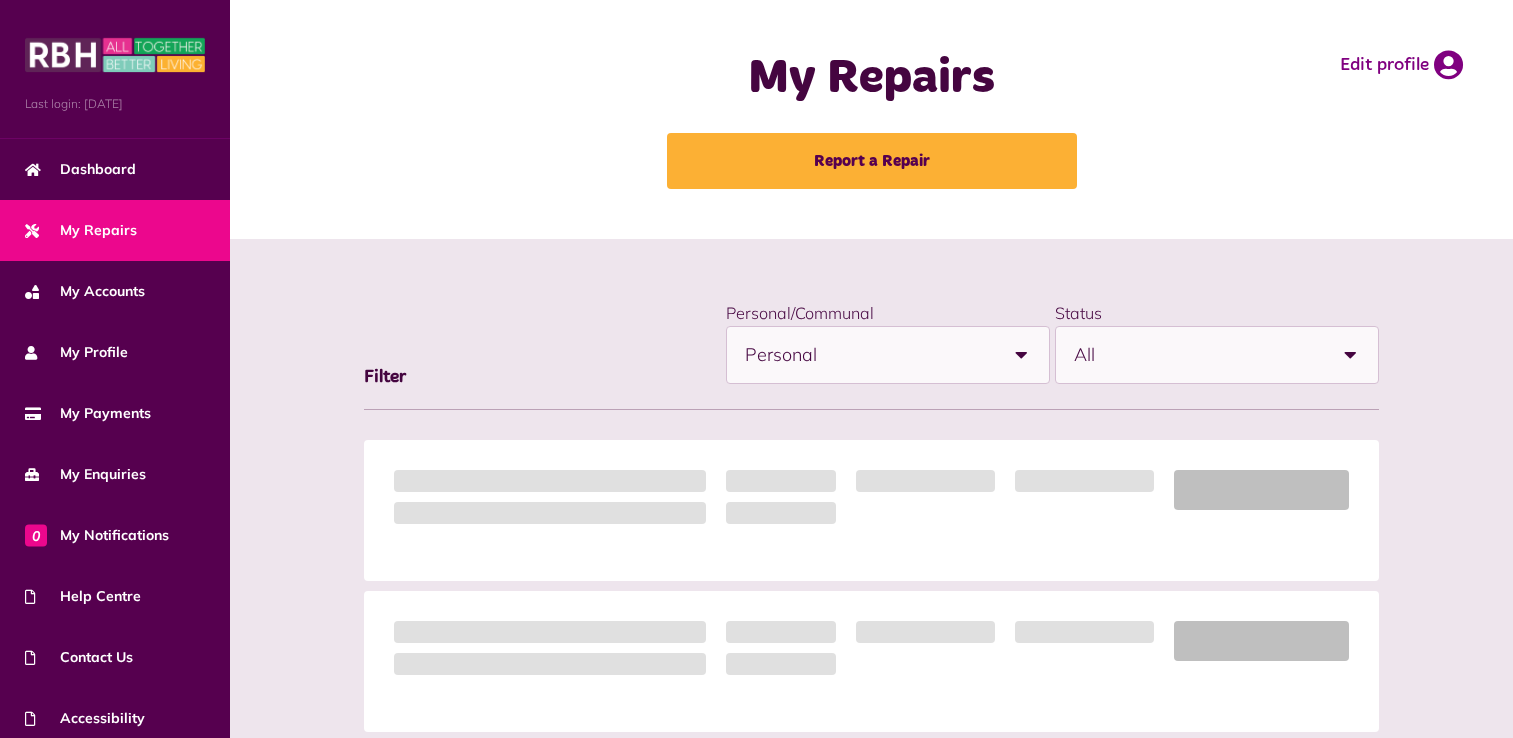 scroll, scrollTop: 0, scrollLeft: 0, axis: both 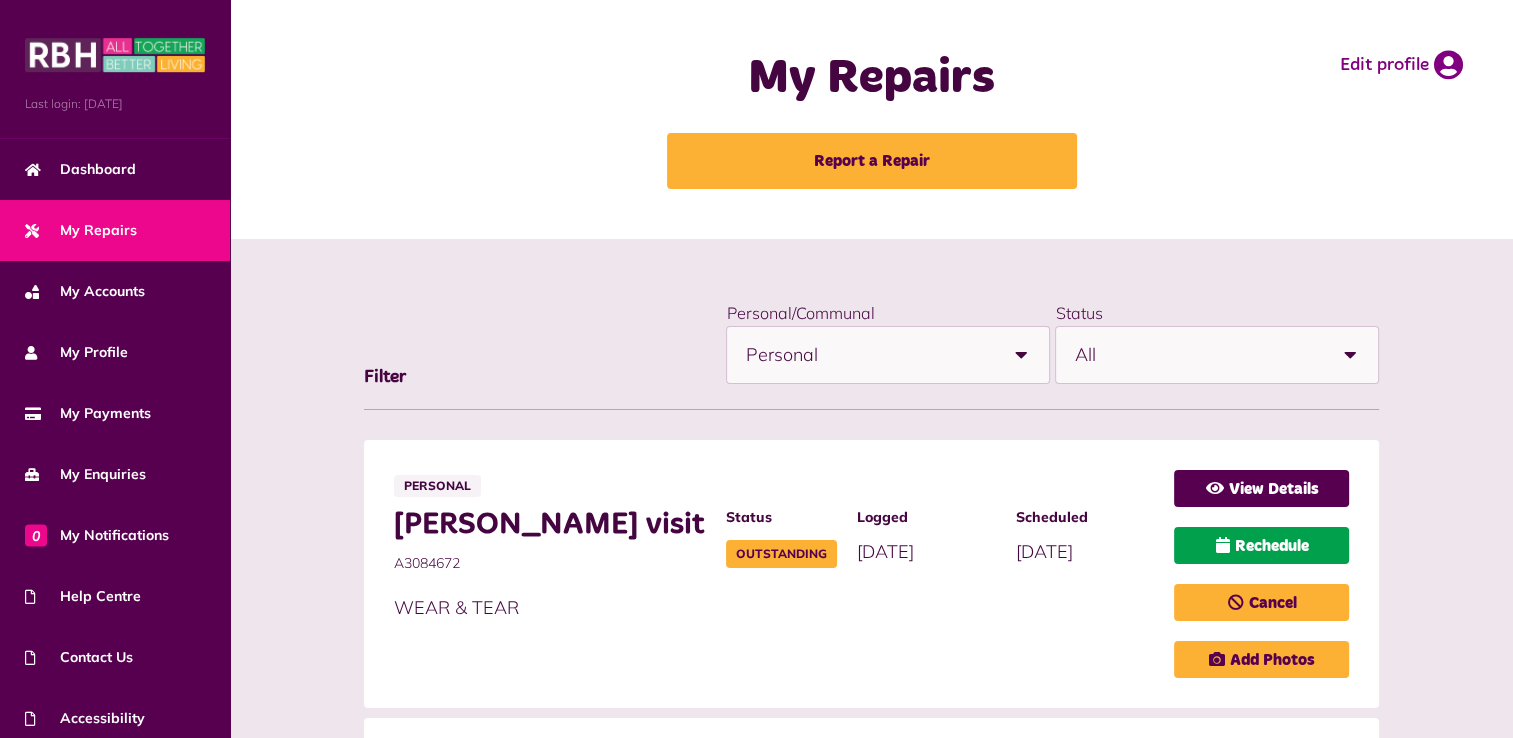 click on "Rechedule" at bounding box center [1261, 545] 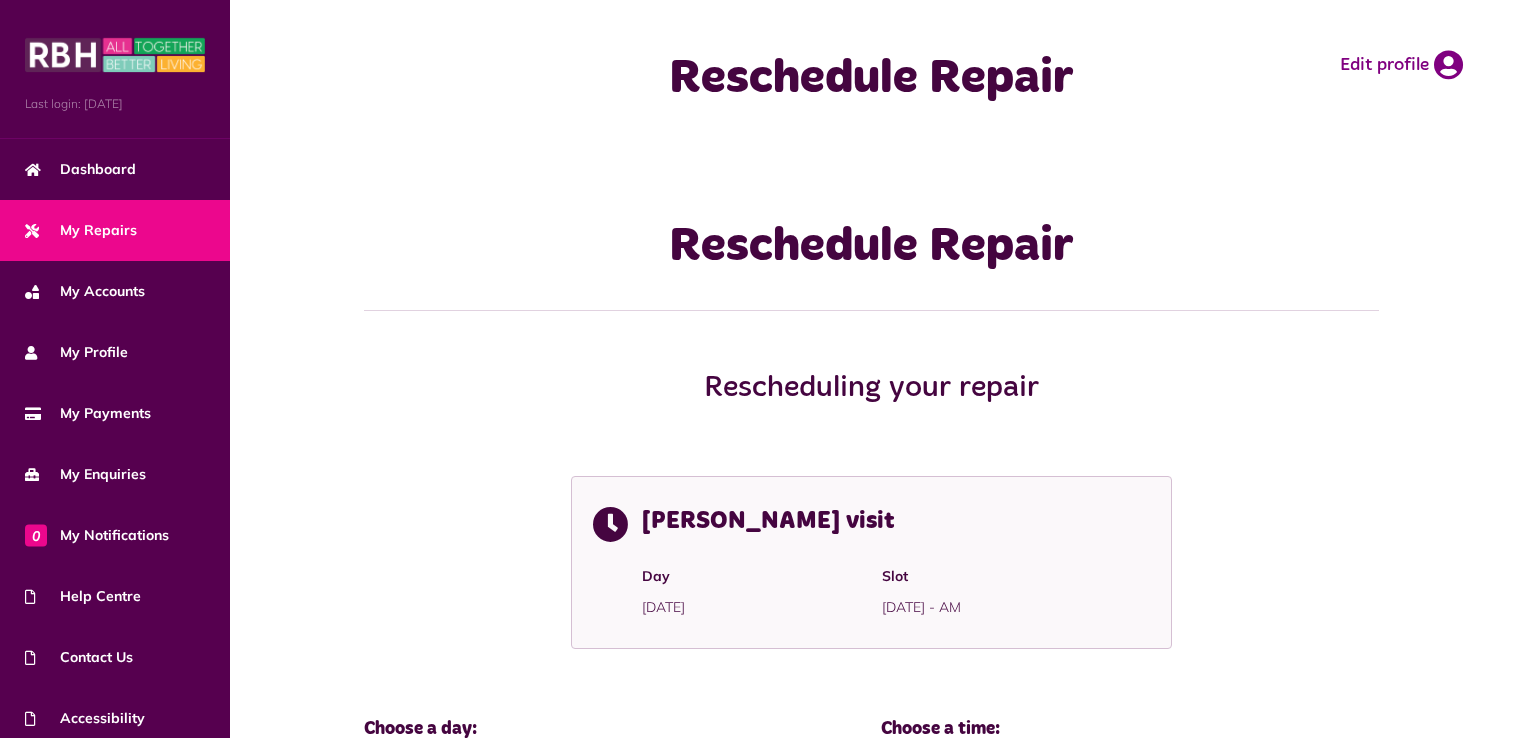 scroll, scrollTop: 0, scrollLeft: 0, axis: both 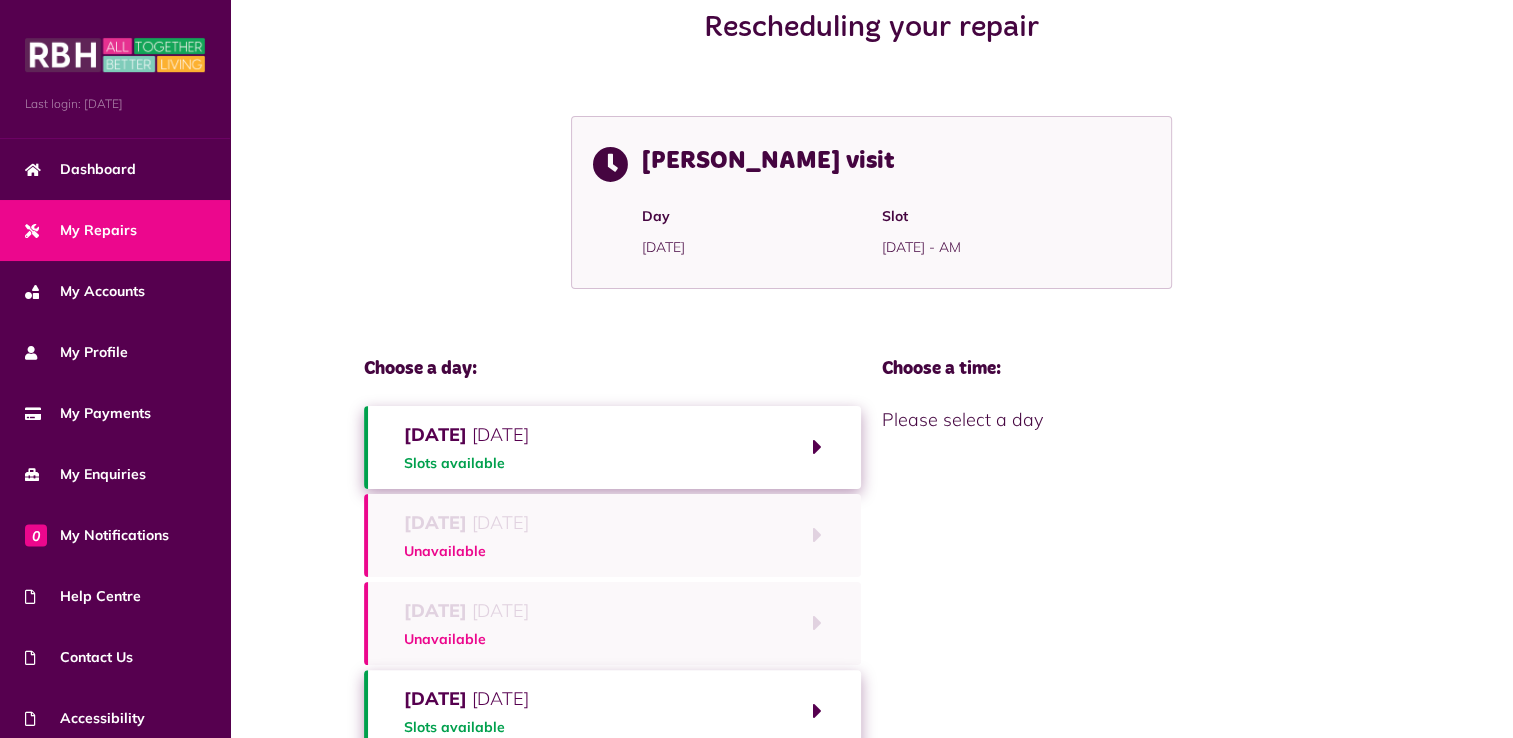 click on "Monday   14th July 2025 Slots available" at bounding box center (613, 447) 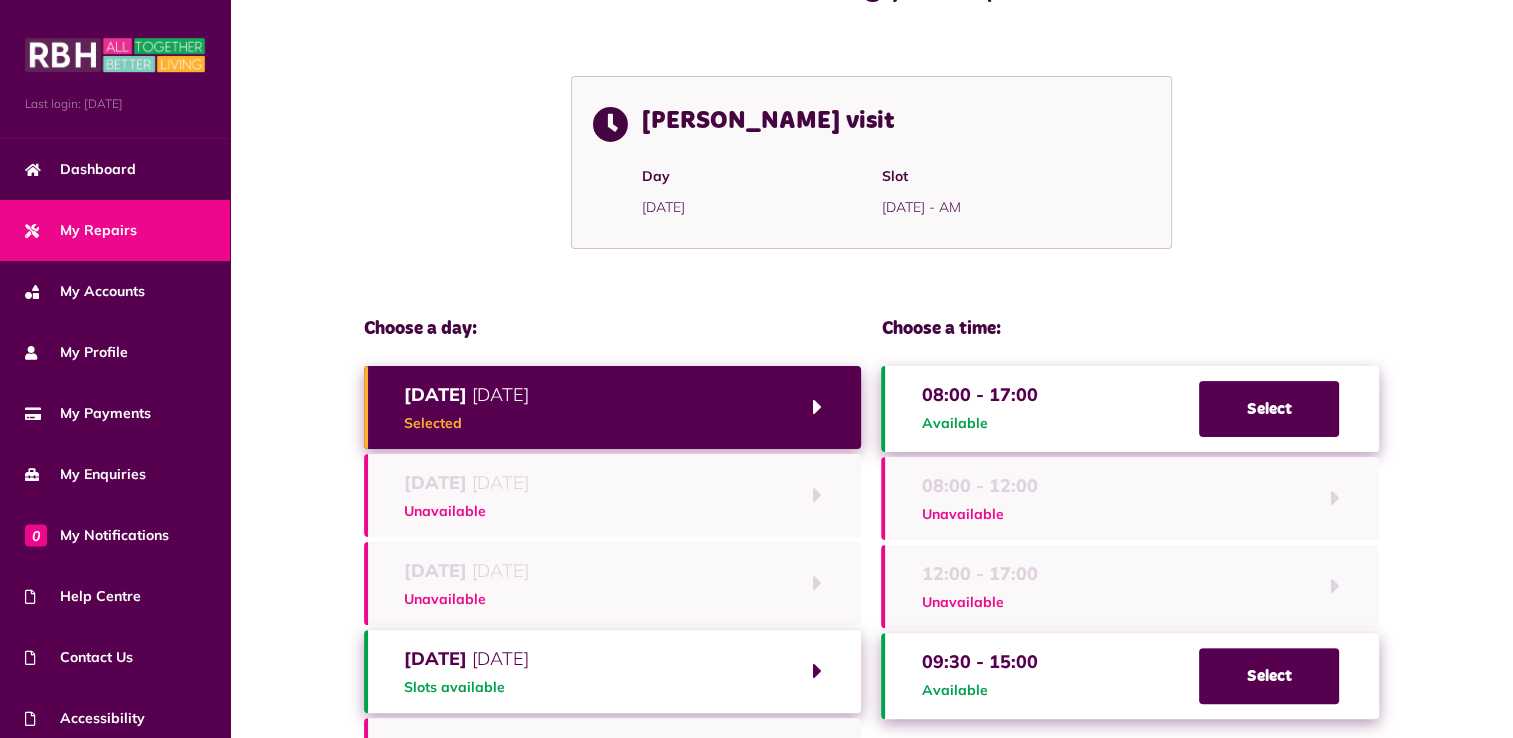 scroll, scrollTop: 560, scrollLeft: 0, axis: vertical 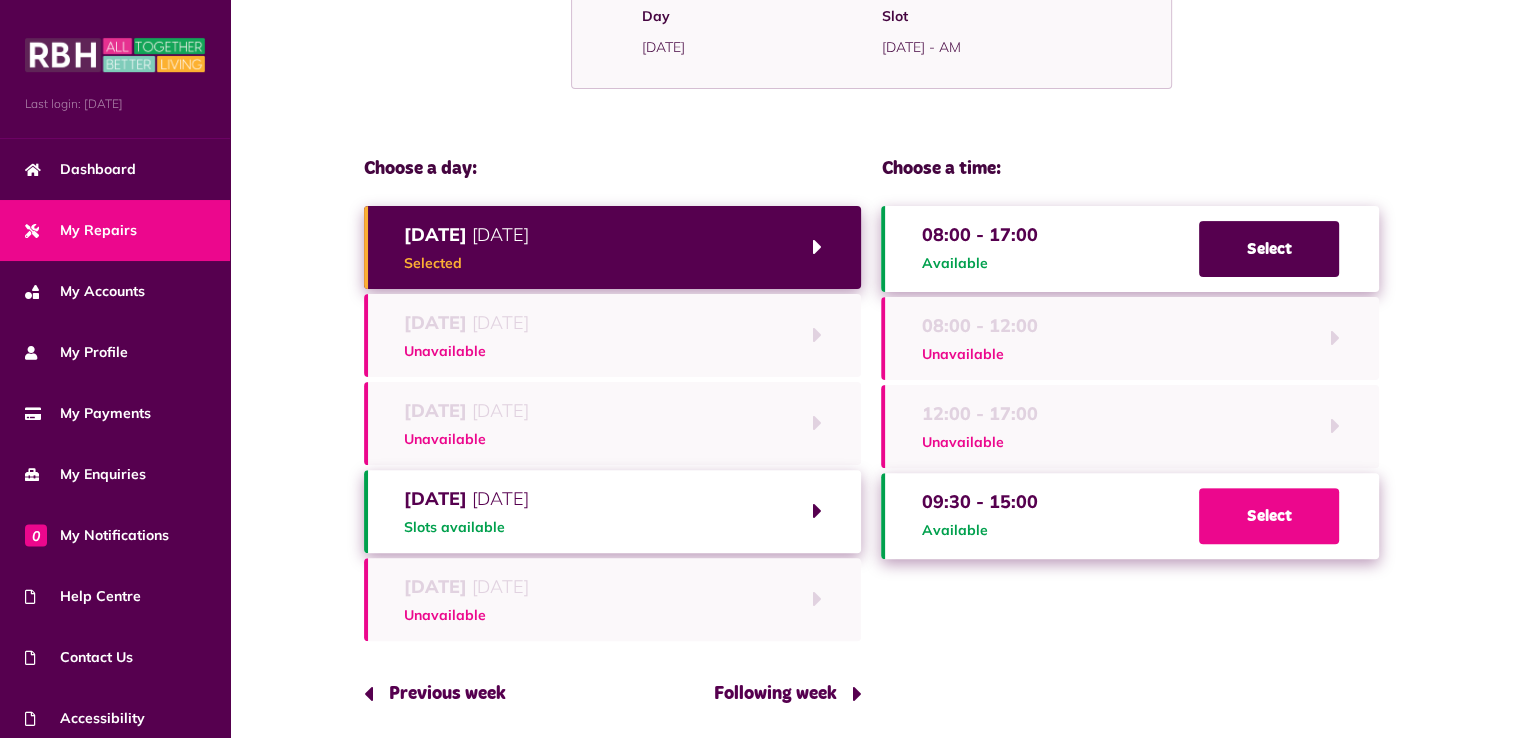 click on "Select" at bounding box center (1269, 516) 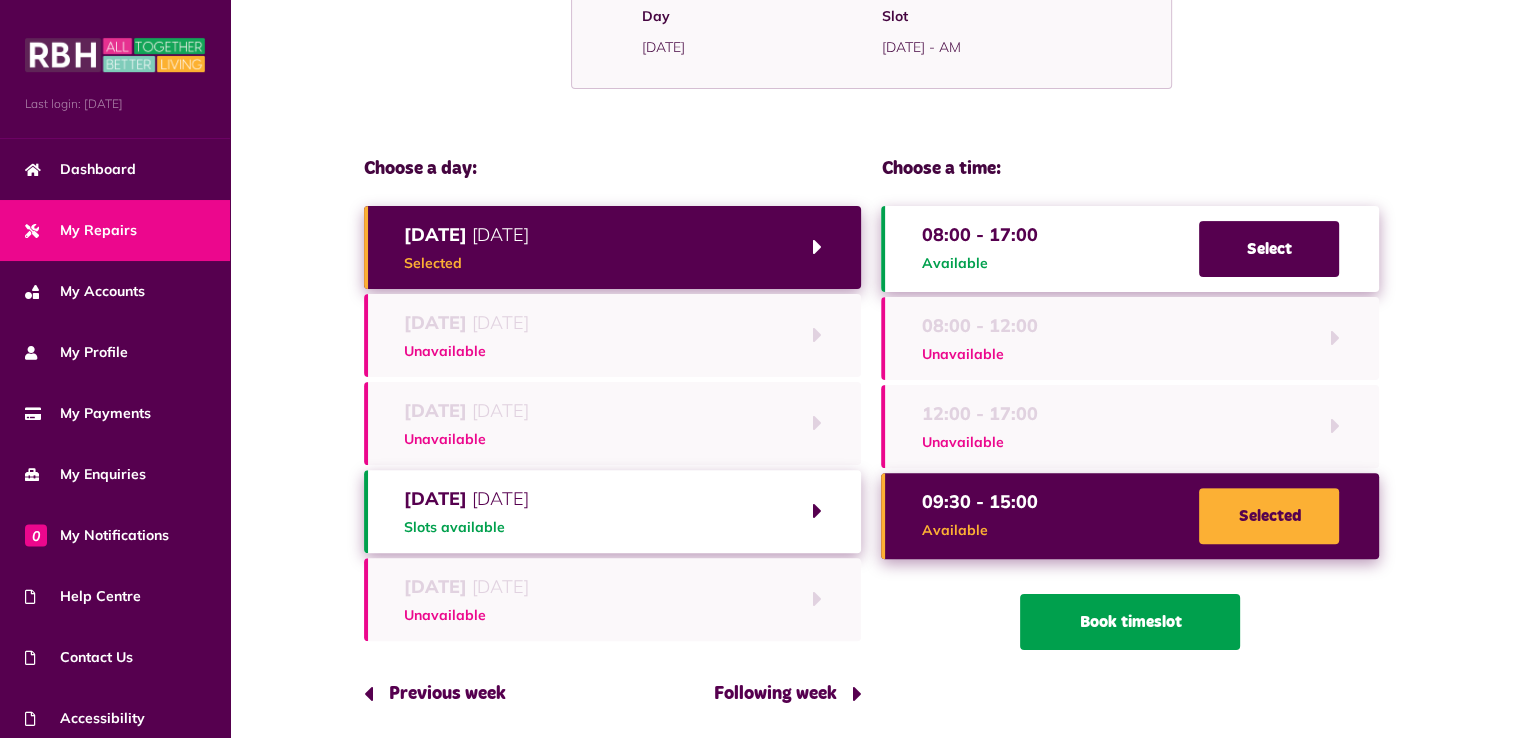 click on "Book timeslot" at bounding box center (1130, 622) 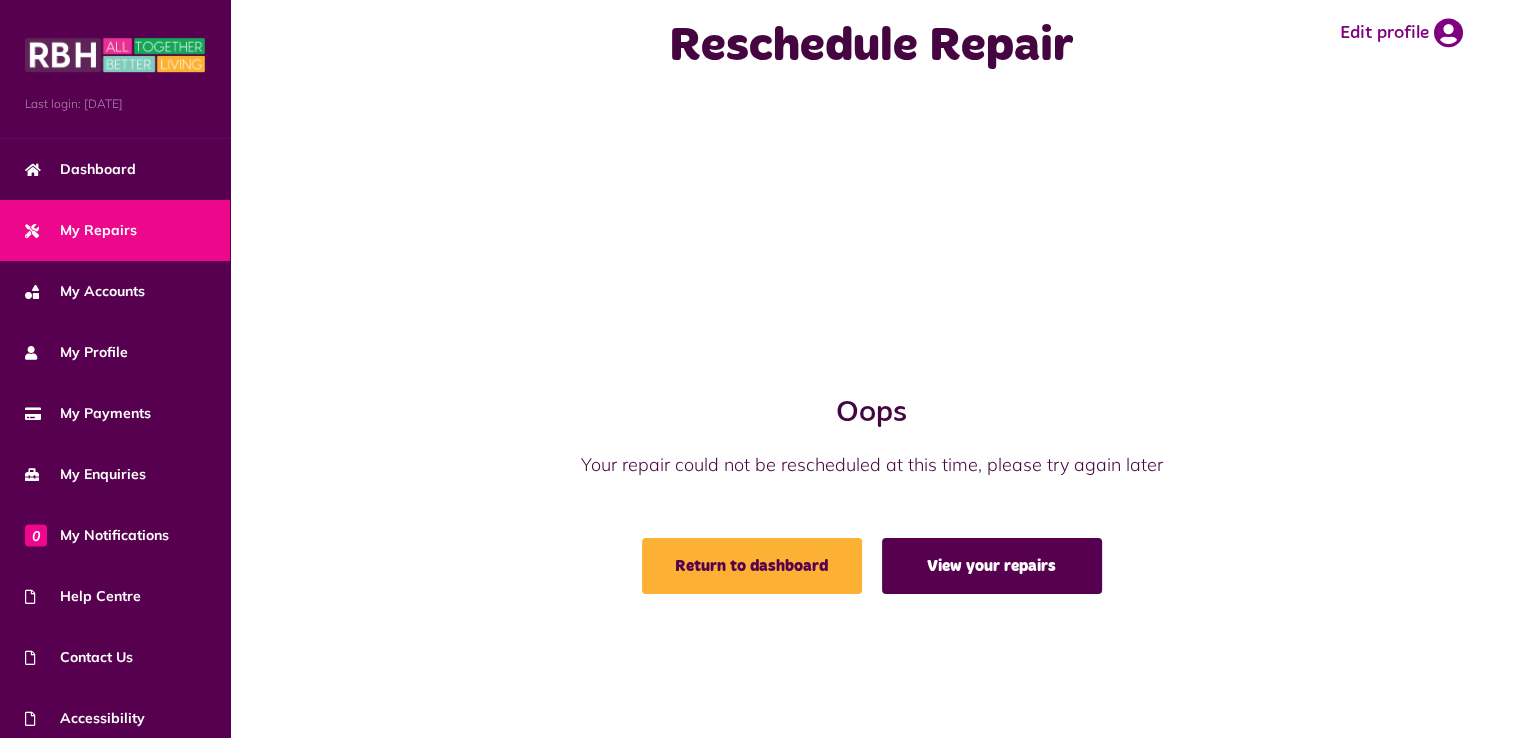 scroll, scrollTop: 0, scrollLeft: 0, axis: both 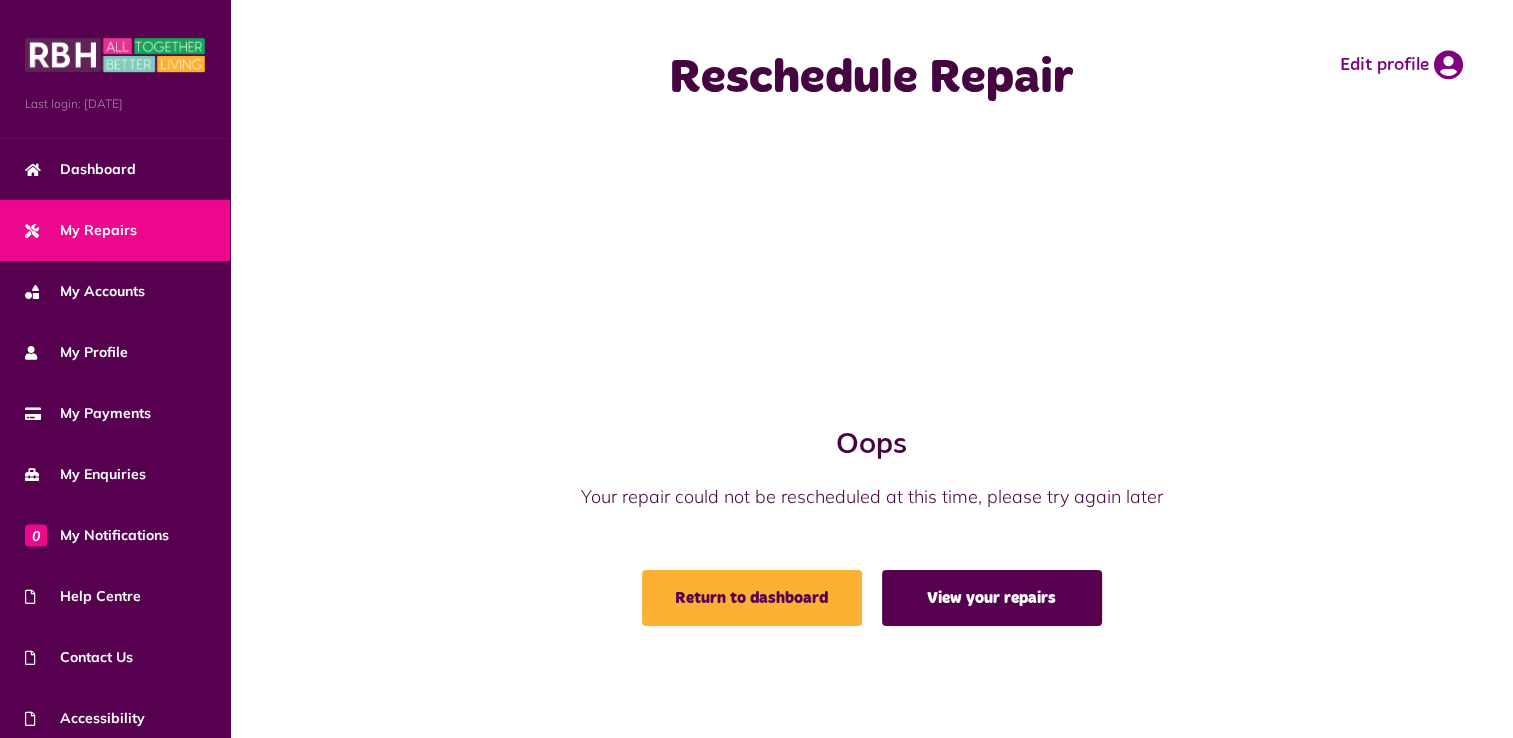 click on "Oops Your repair could not be rescheduled at this time, please try again later Return to dashboard View your repairs" at bounding box center [871, 526] 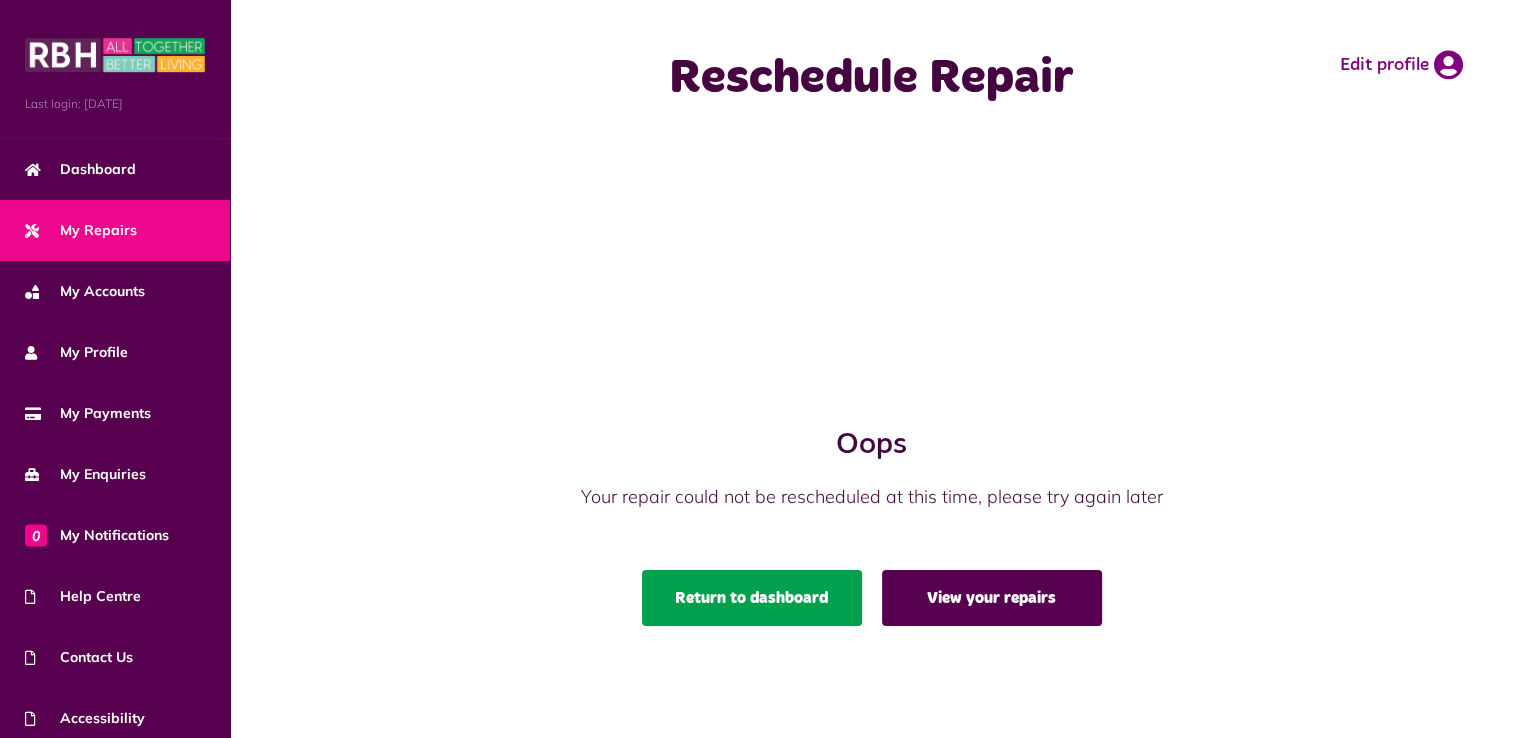 click on "Return to dashboard" at bounding box center [752, 598] 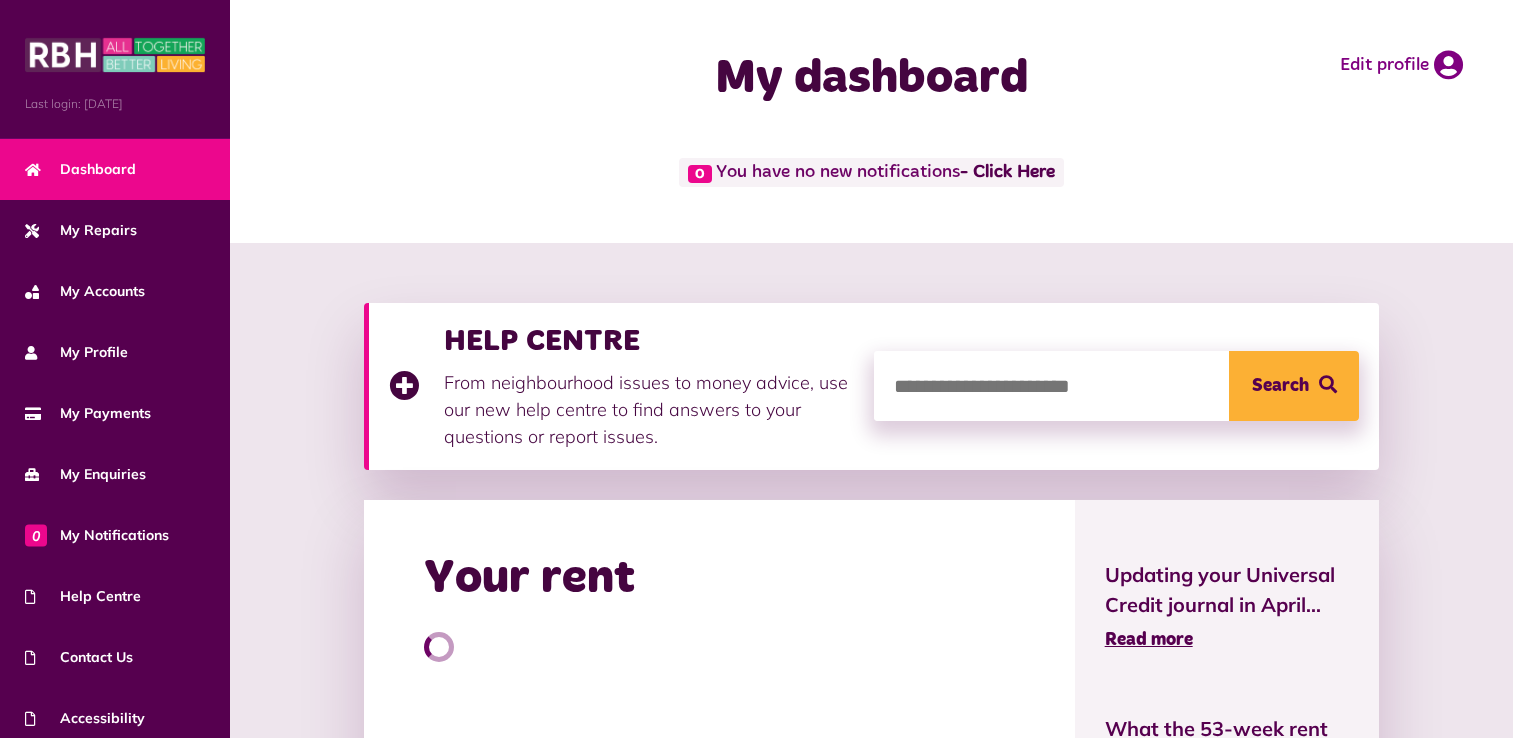 scroll, scrollTop: 0, scrollLeft: 0, axis: both 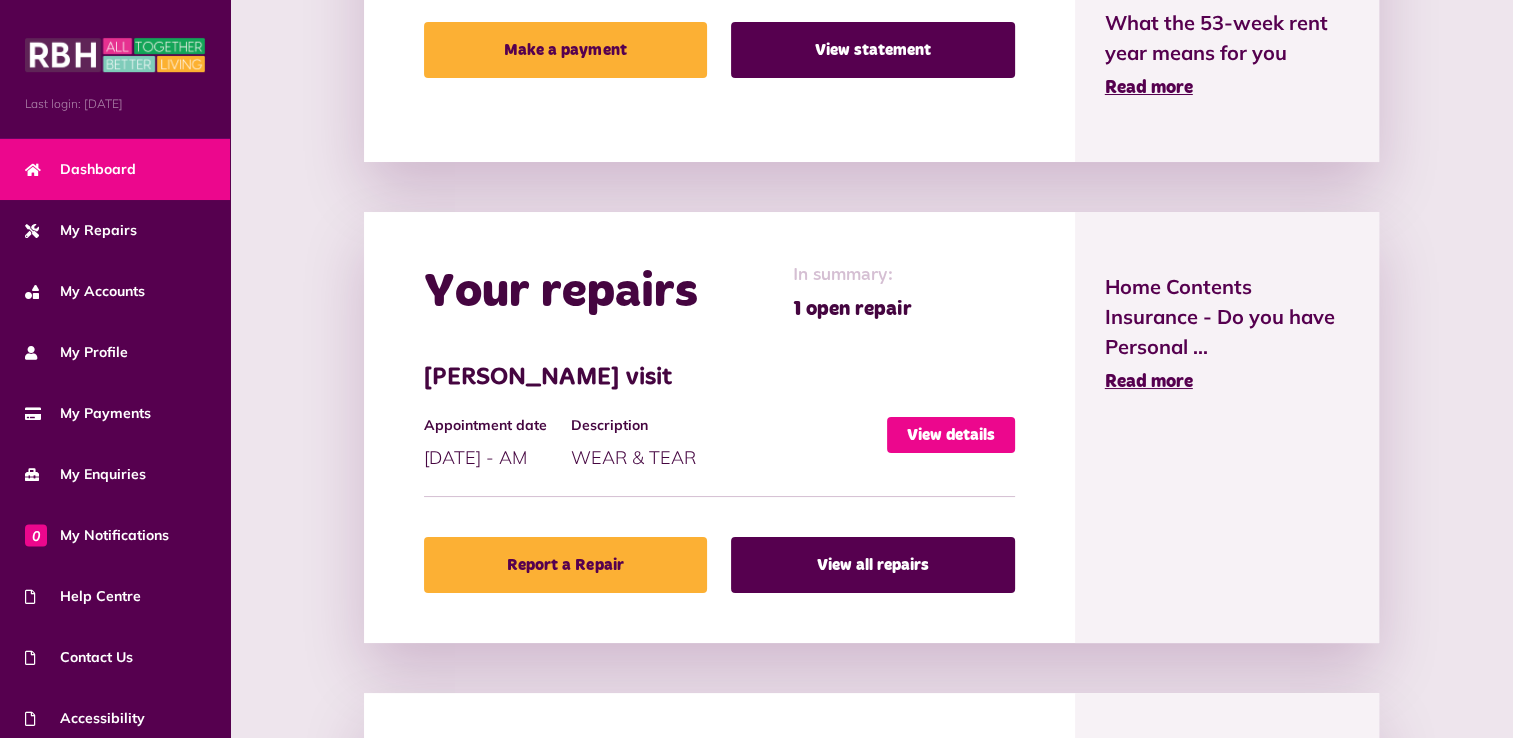 click on "View details" at bounding box center (951, 435) 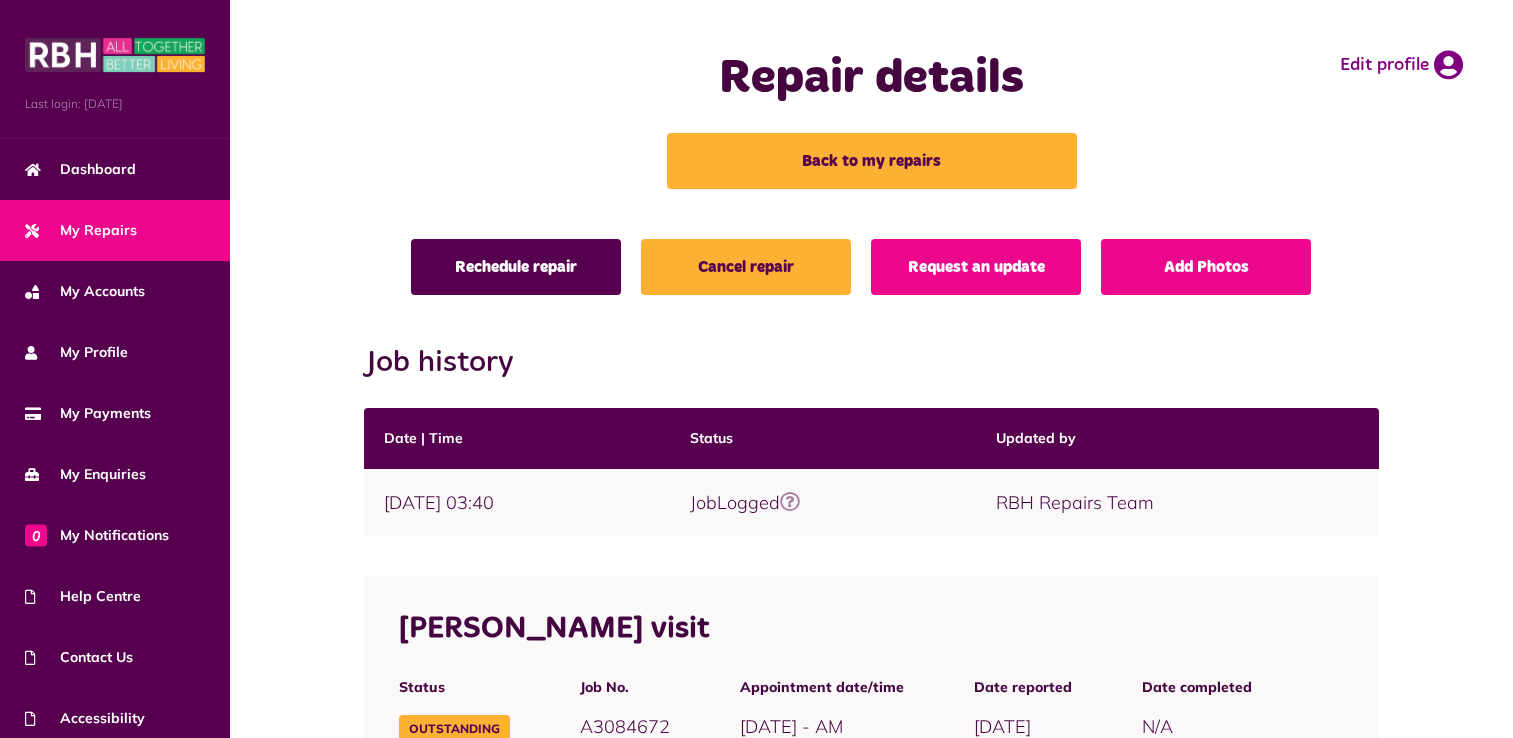 scroll, scrollTop: 0, scrollLeft: 0, axis: both 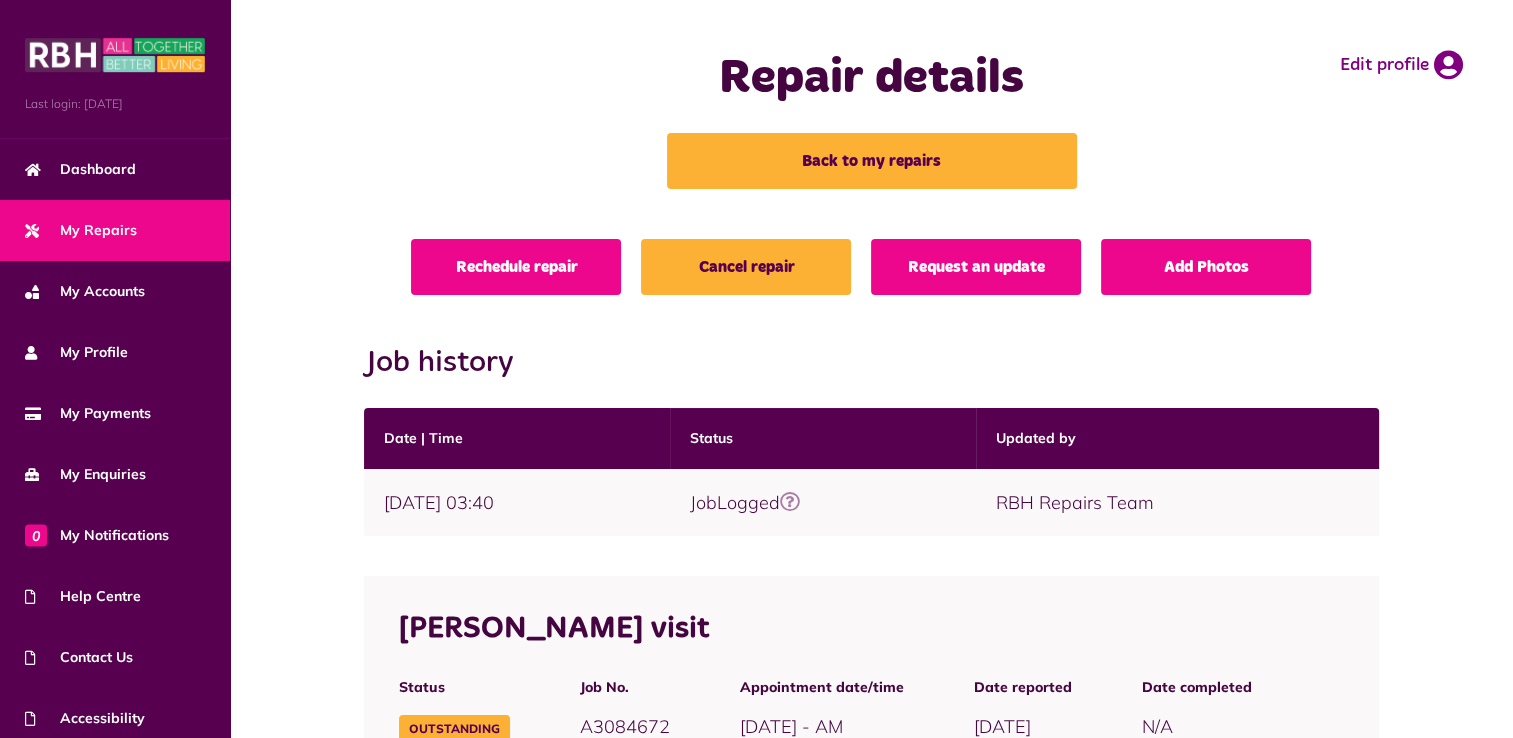 click on "Rechedule repair" at bounding box center [516, 267] 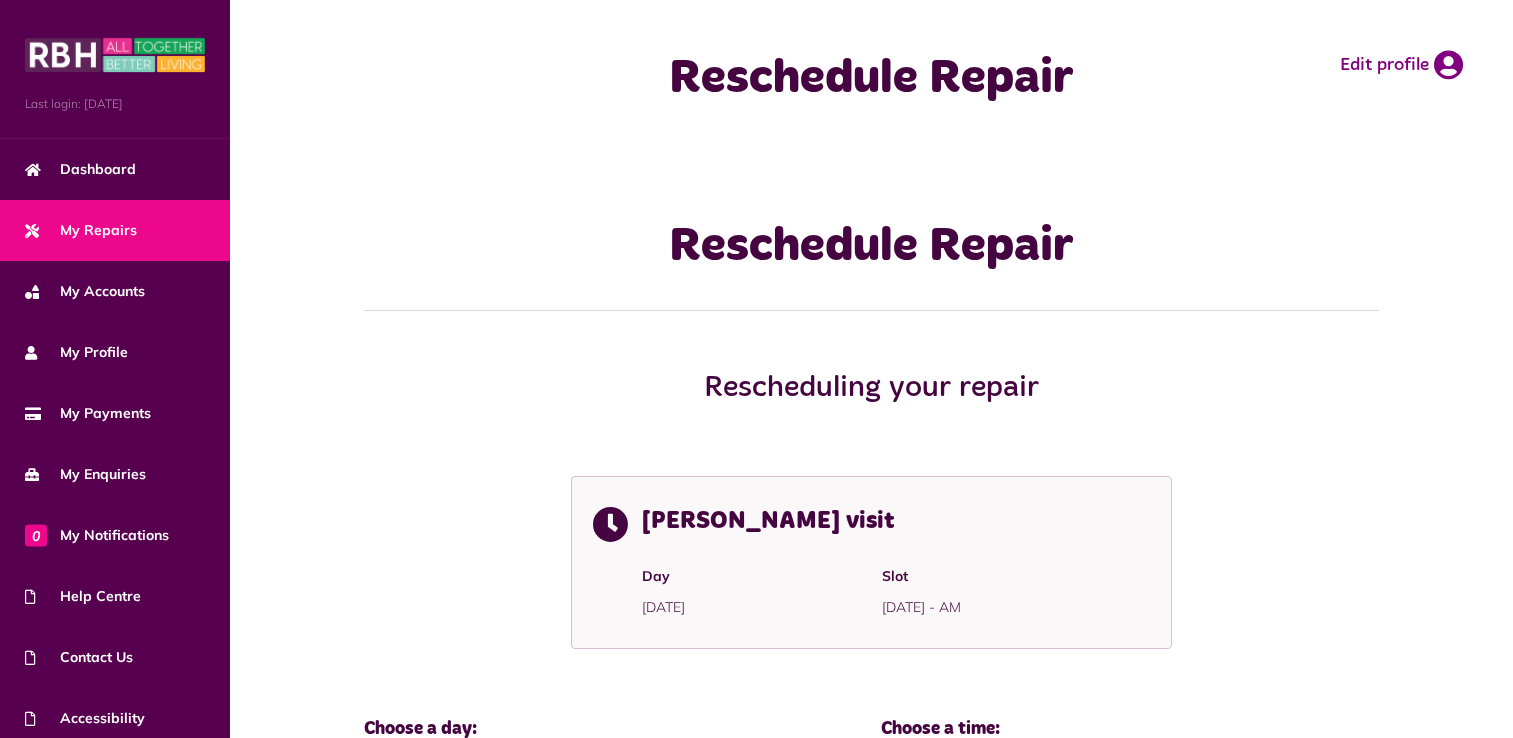 scroll, scrollTop: 0, scrollLeft: 0, axis: both 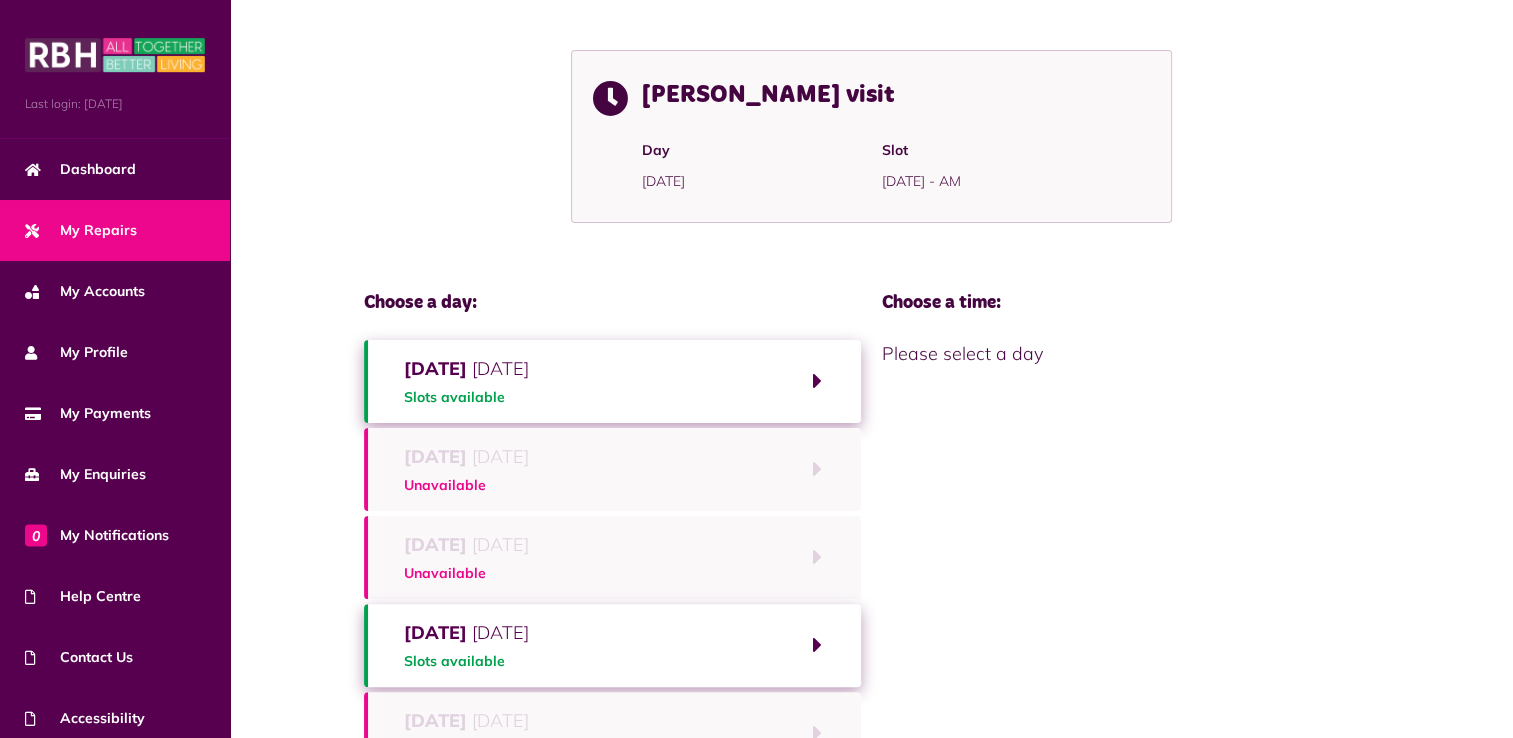 click on "Monday   14th July 2025 Slots available" at bounding box center [613, 381] 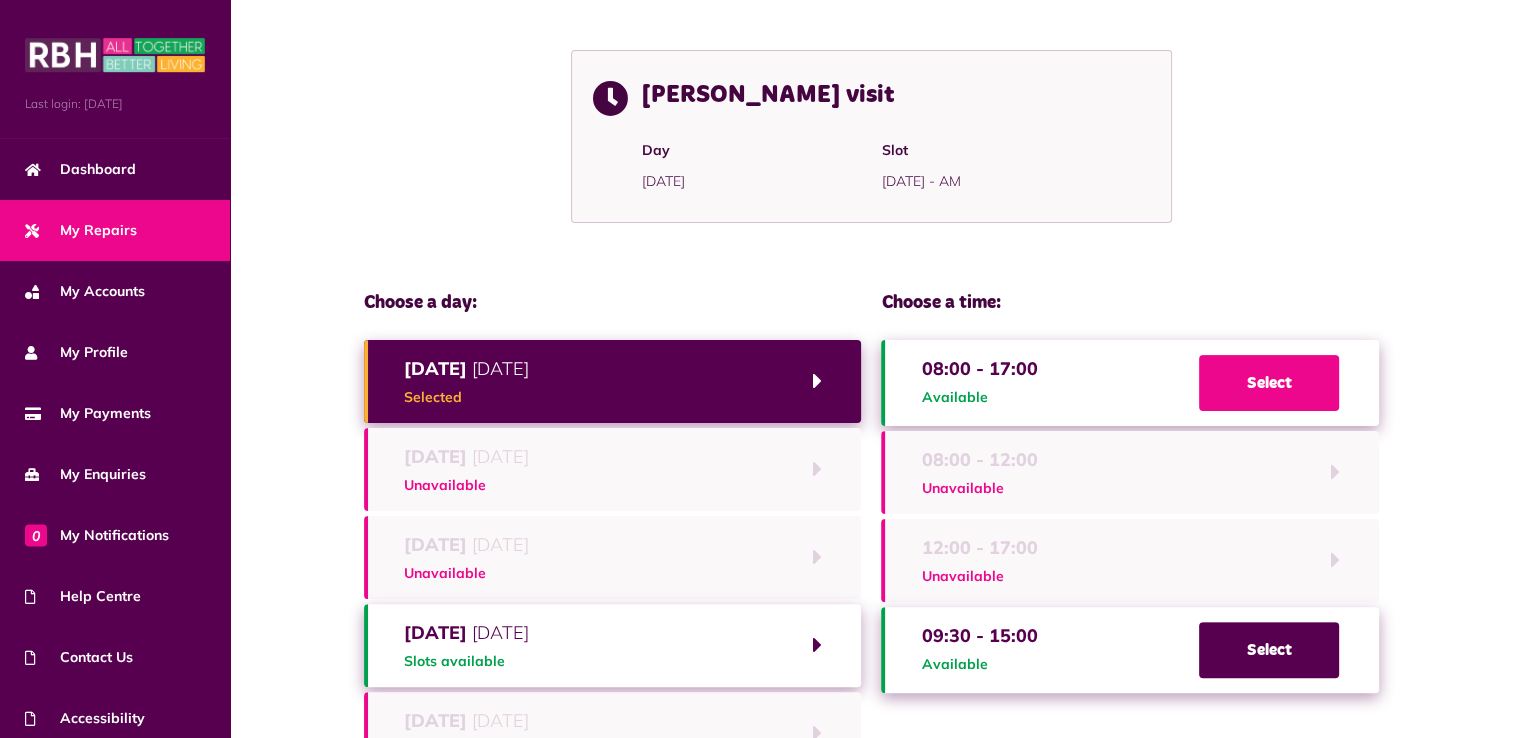 click on "Select" at bounding box center (1269, 383) 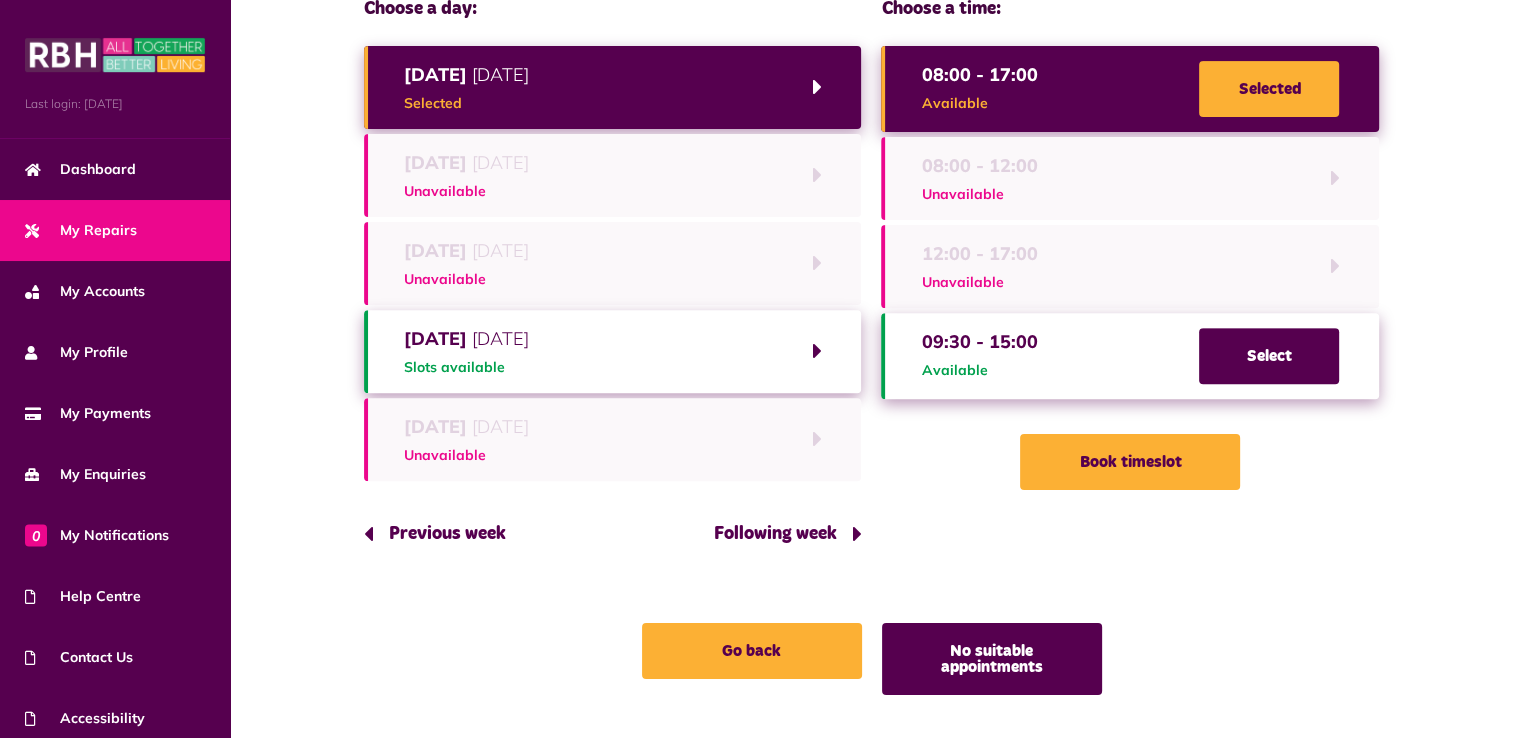 scroll, scrollTop: 736, scrollLeft: 0, axis: vertical 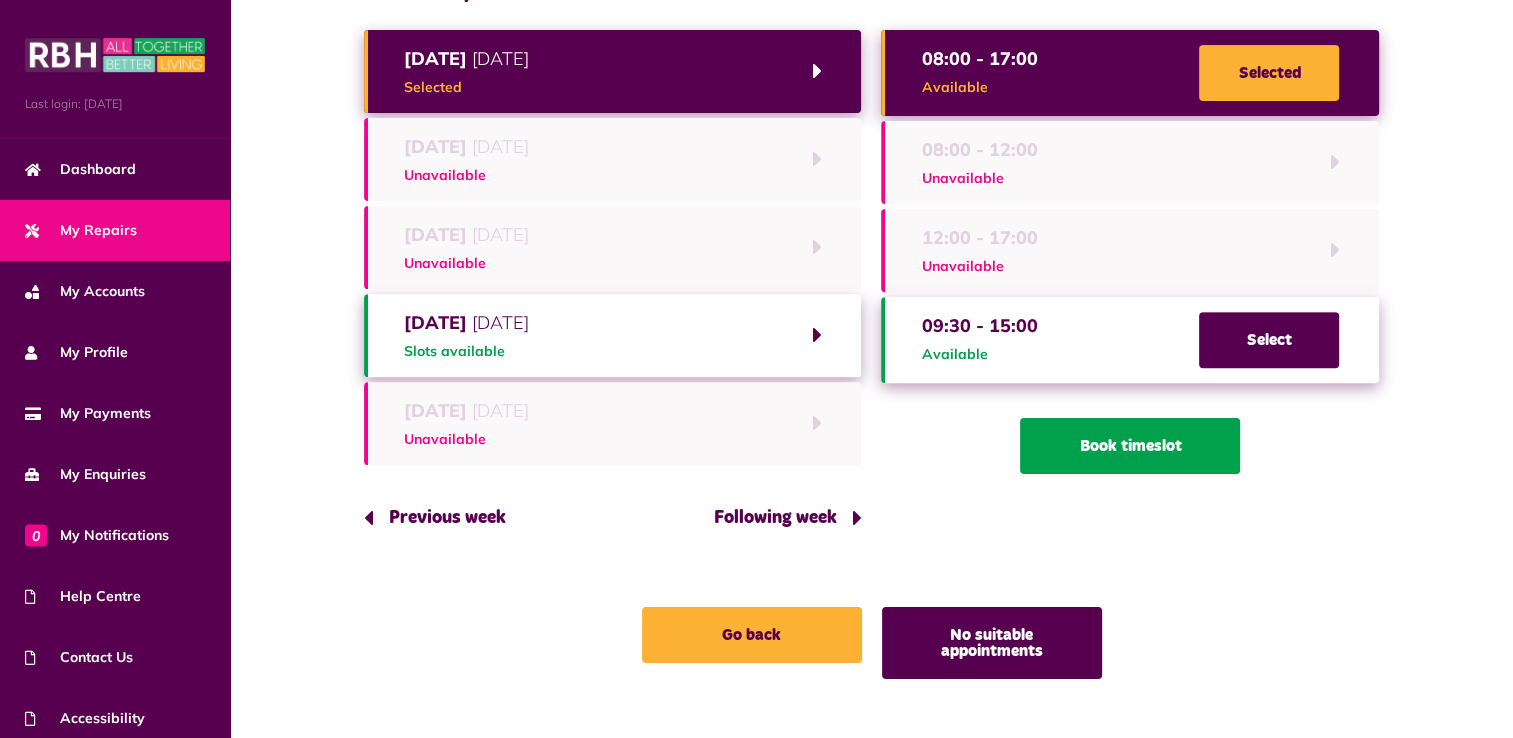 click on "Book timeslot" at bounding box center (1130, 446) 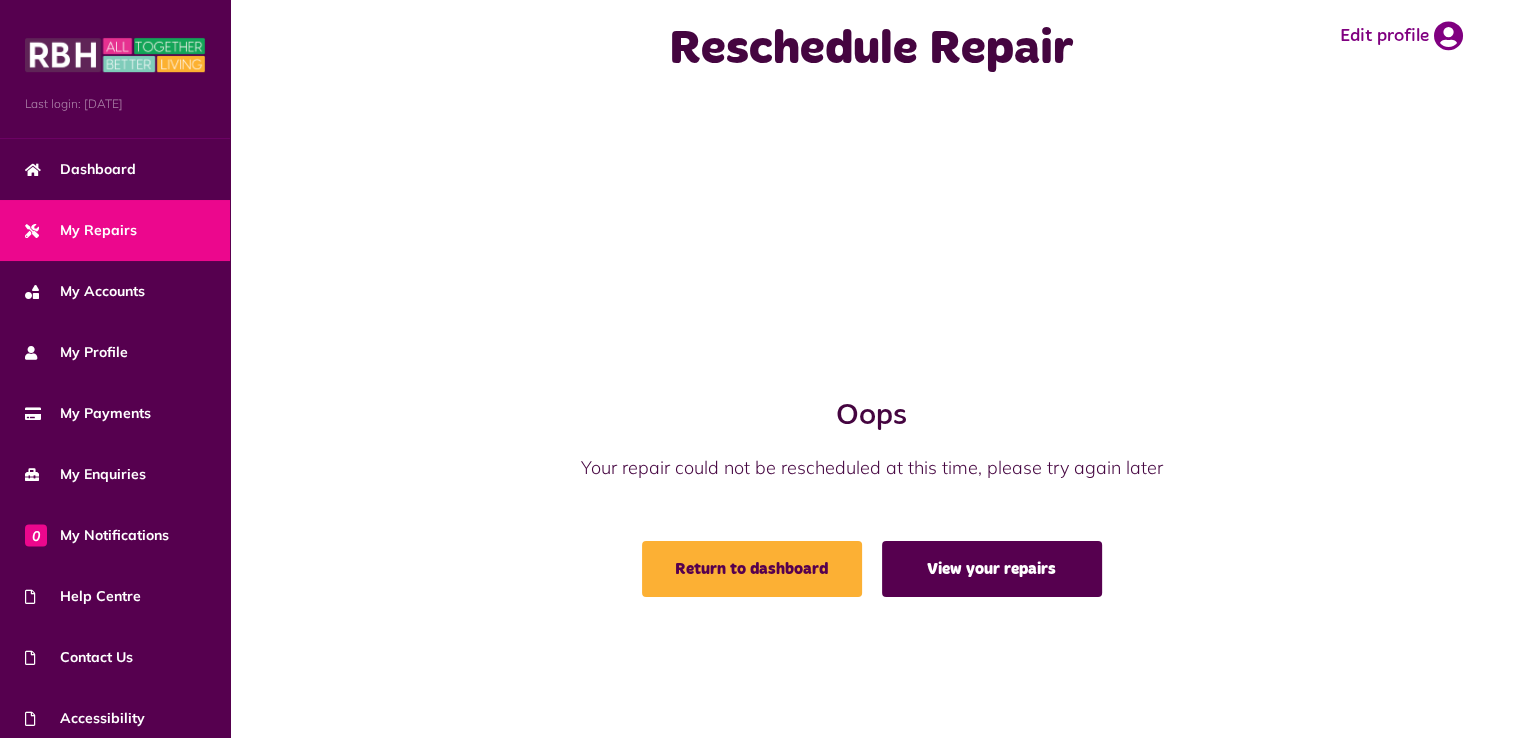scroll, scrollTop: 0, scrollLeft: 0, axis: both 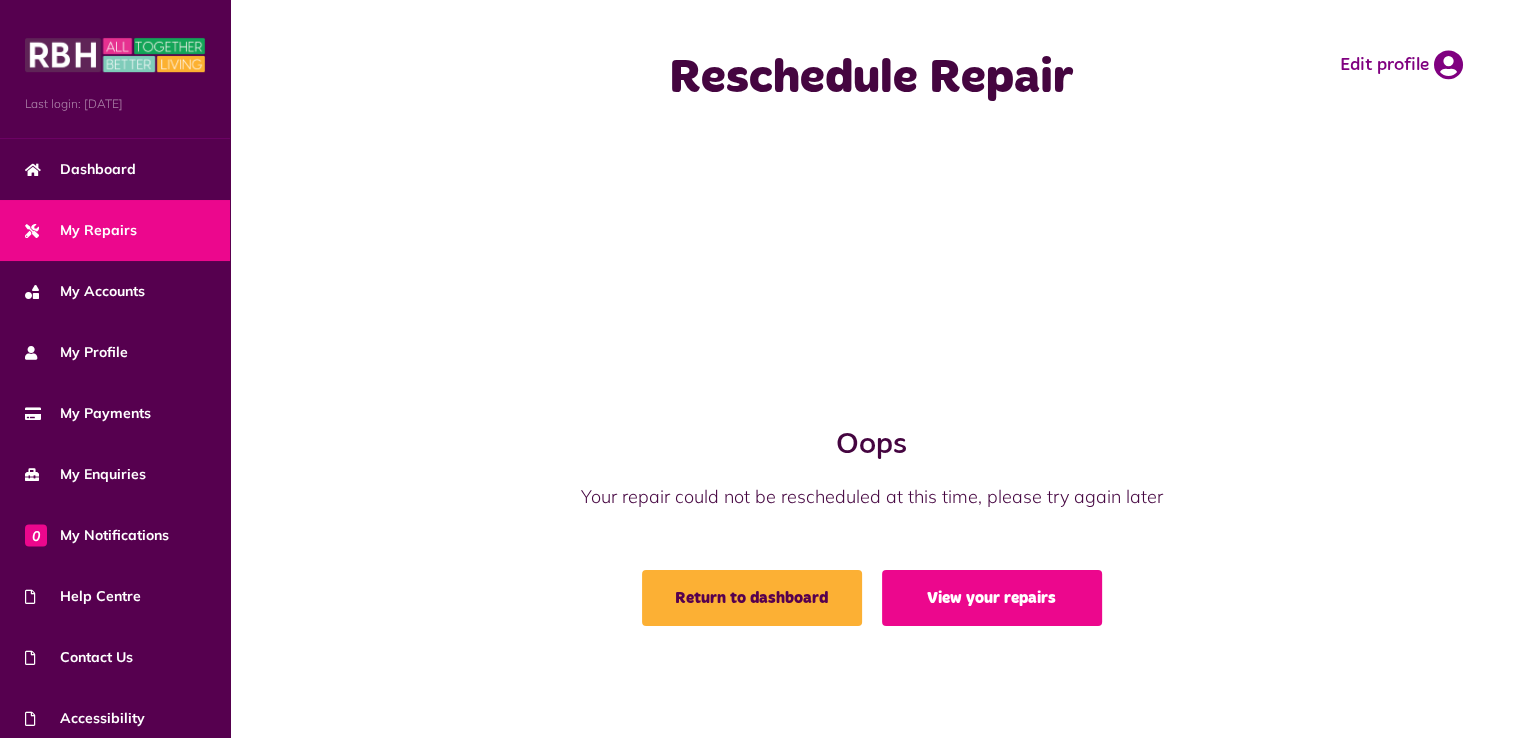 click on "View your repairs" at bounding box center (992, 598) 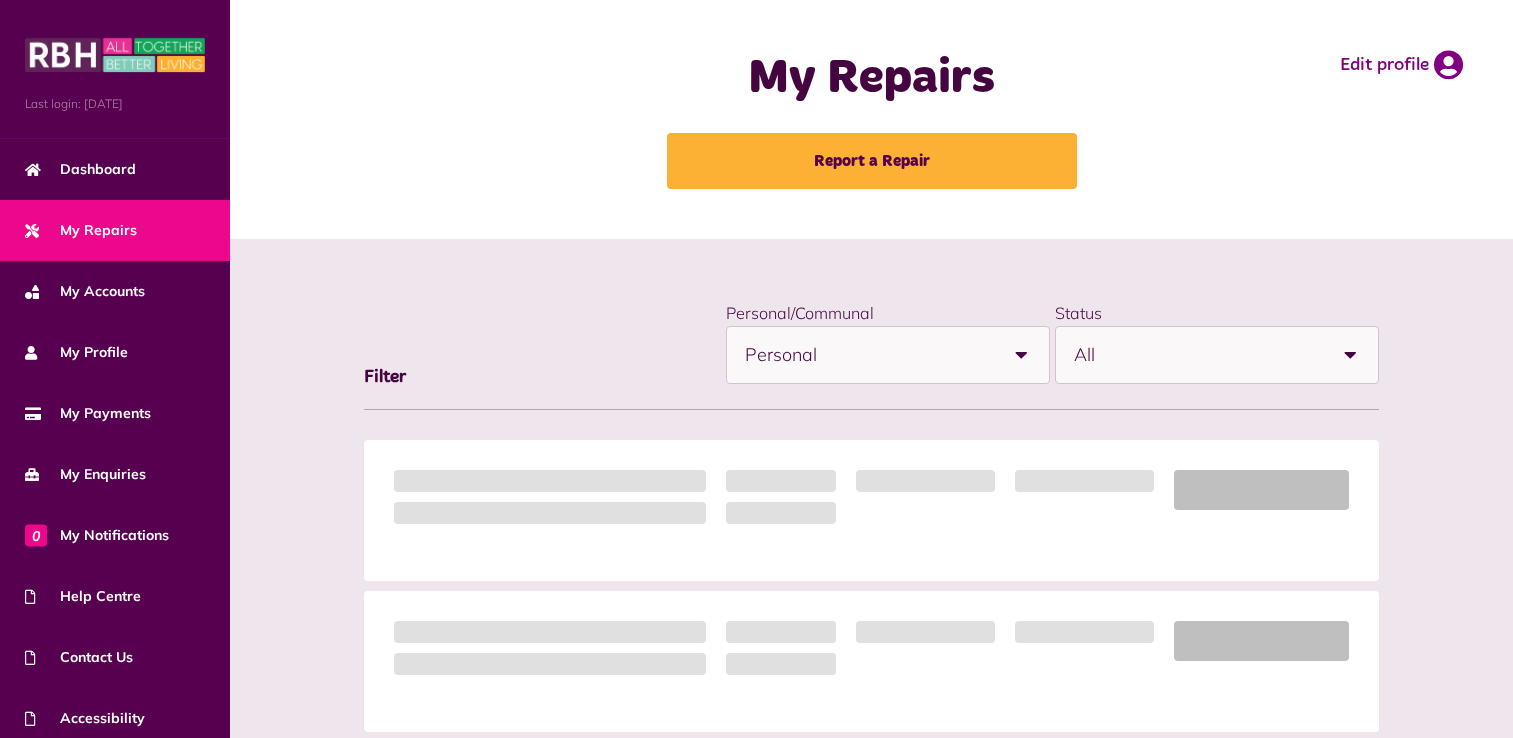 scroll, scrollTop: 0, scrollLeft: 0, axis: both 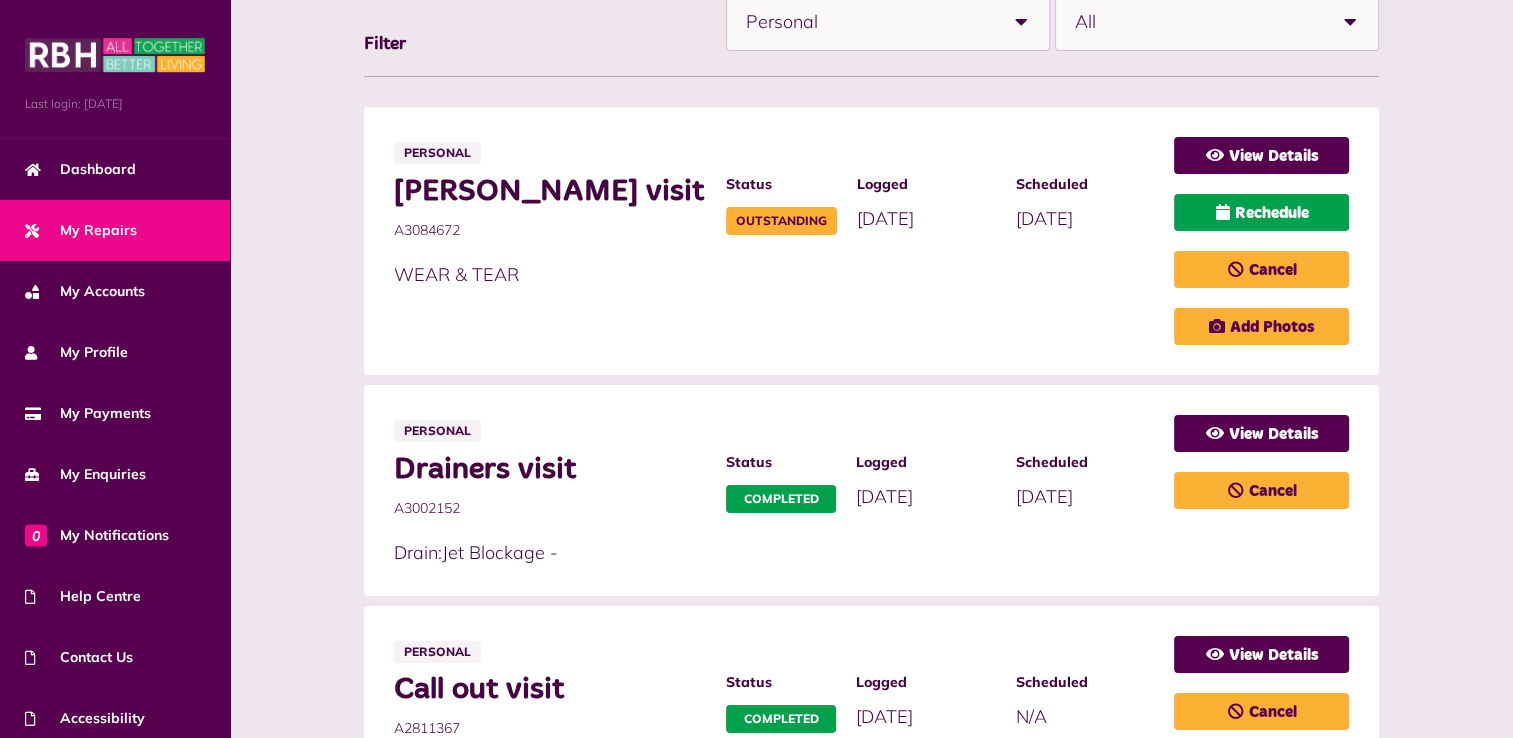 click on "Rechedule" at bounding box center [1261, 212] 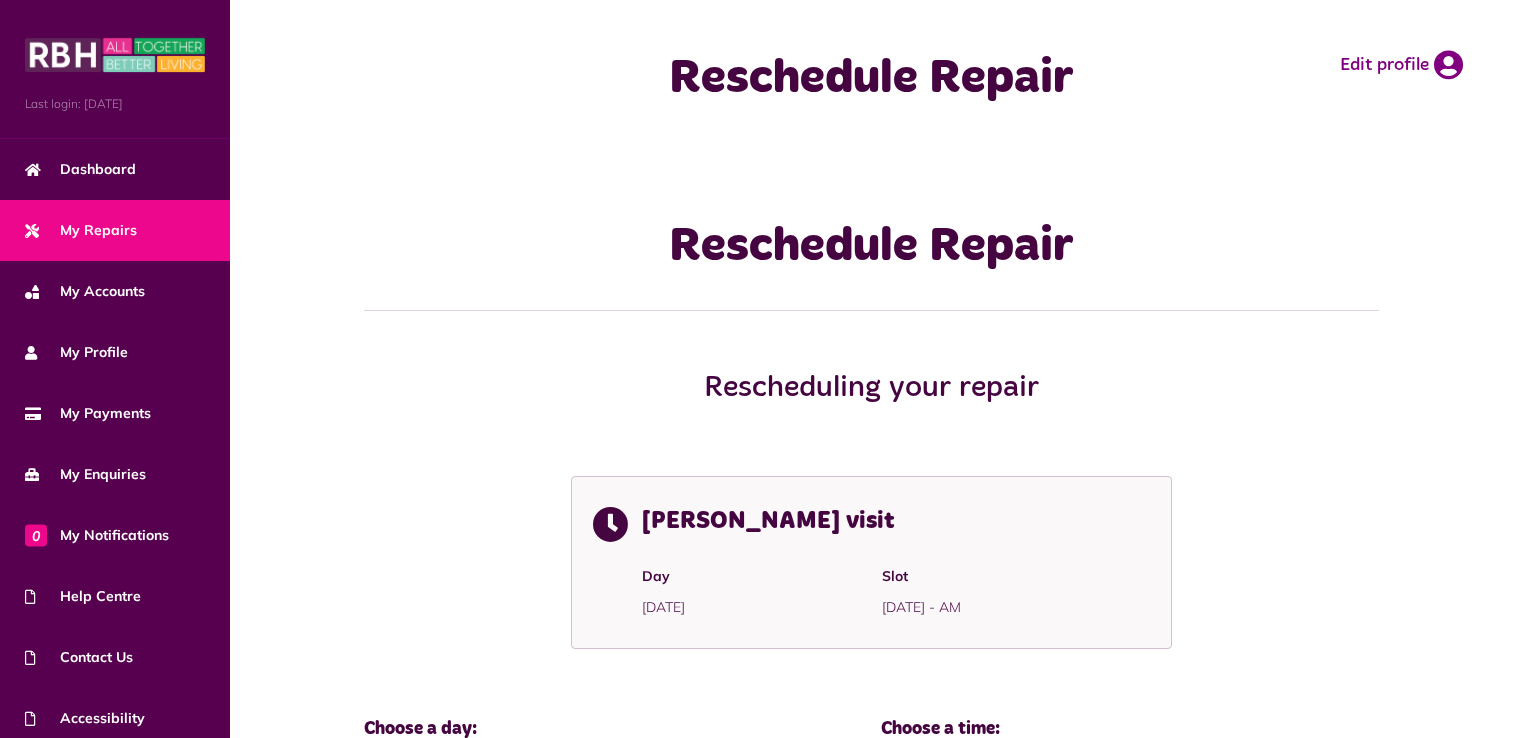 scroll, scrollTop: 0, scrollLeft: 0, axis: both 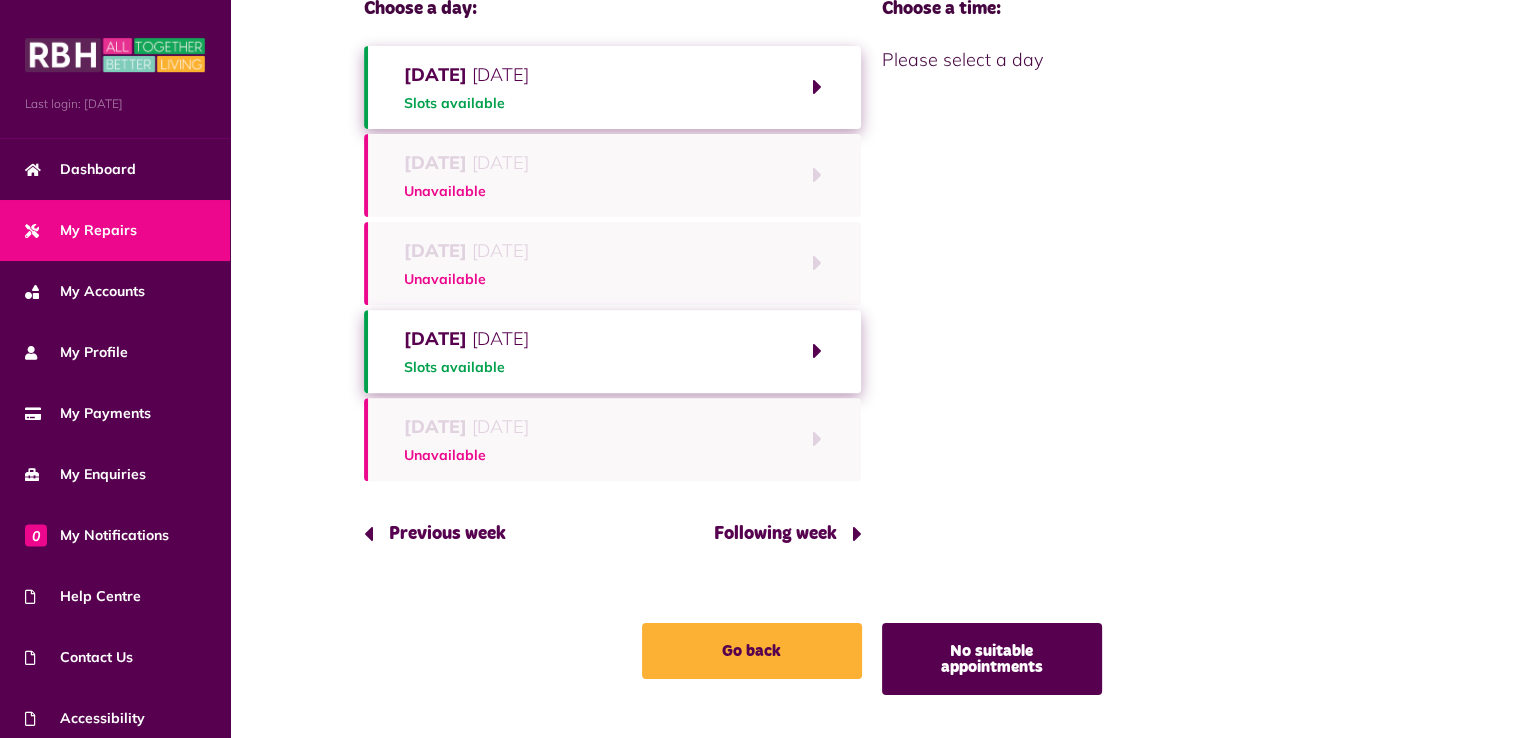 click on "[DATE] Slots available" at bounding box center (613, 87) 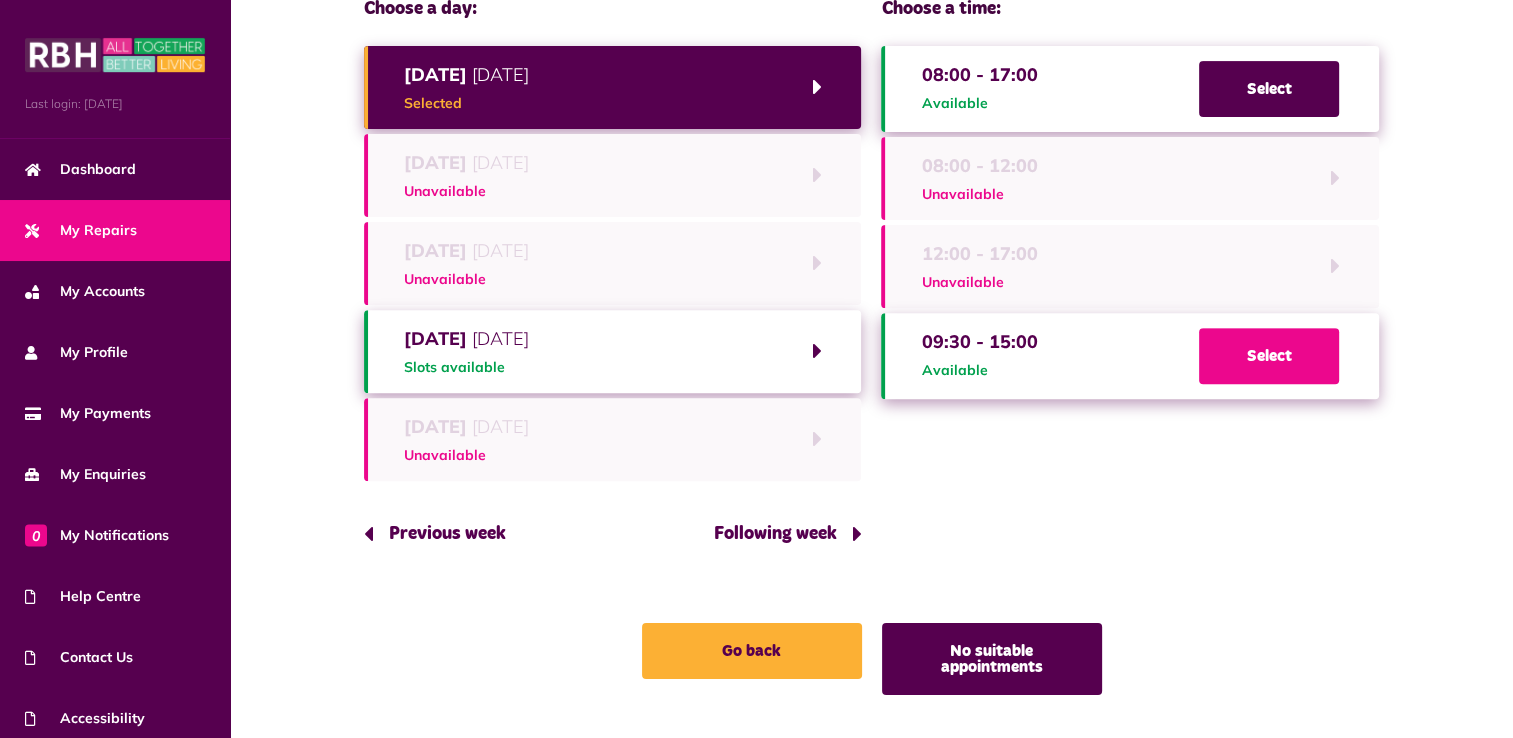 click on "Select" at bounding box center (1269, 356) 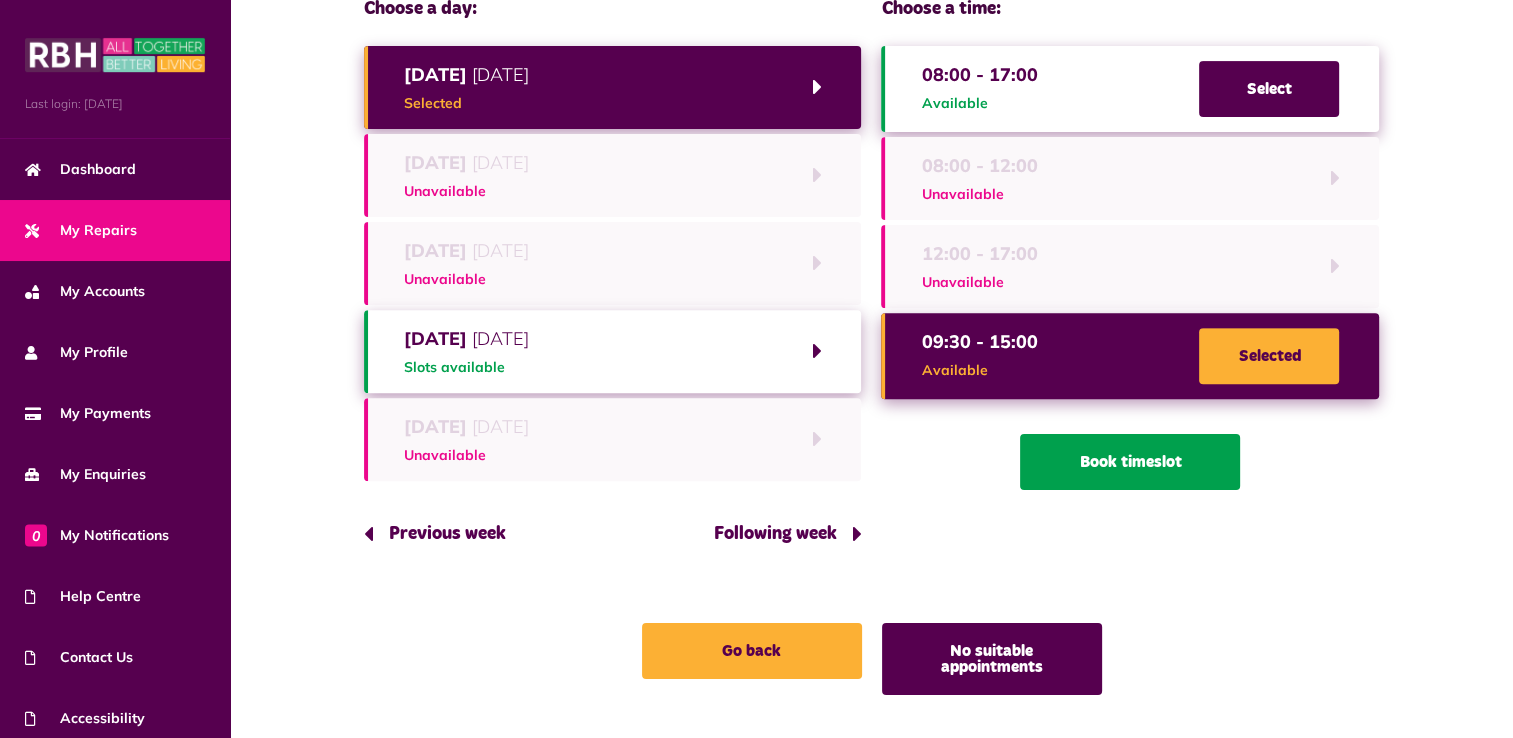 click on "Book timeslot" at bounding box center [1130, 462] 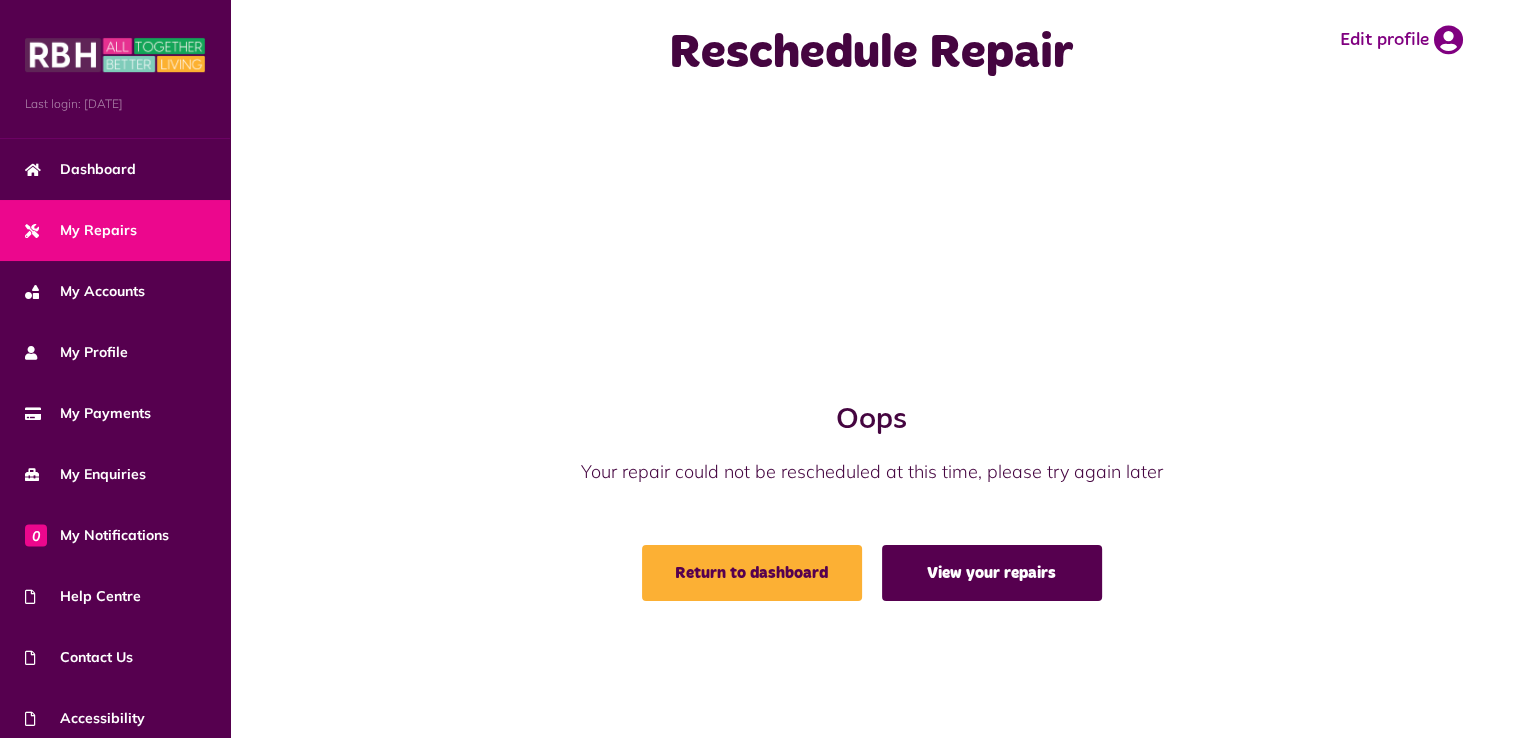 scroll, scrollTop: 0, scrollLeft: 0, axis: both 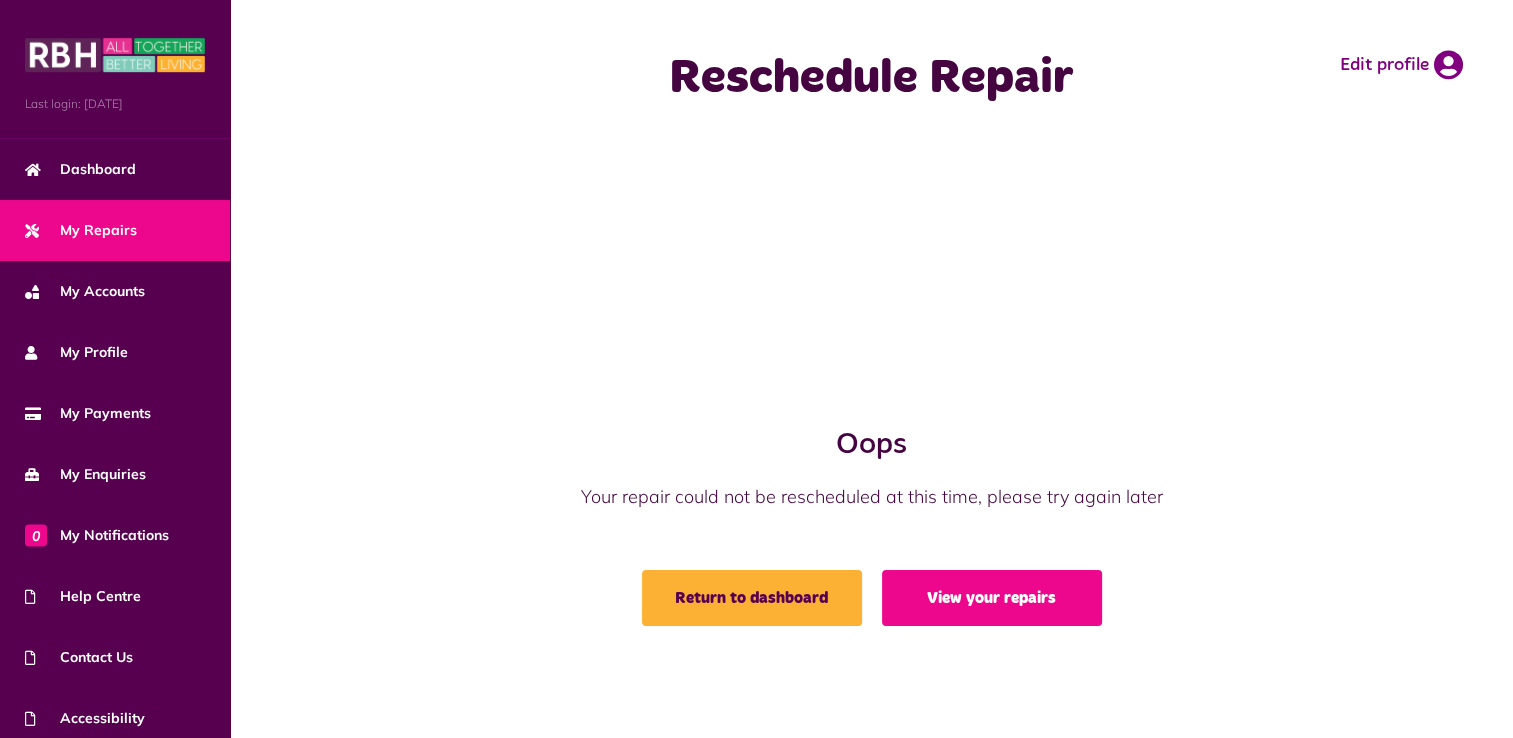 click on "View your repairs" at bounding box center [992, 598] 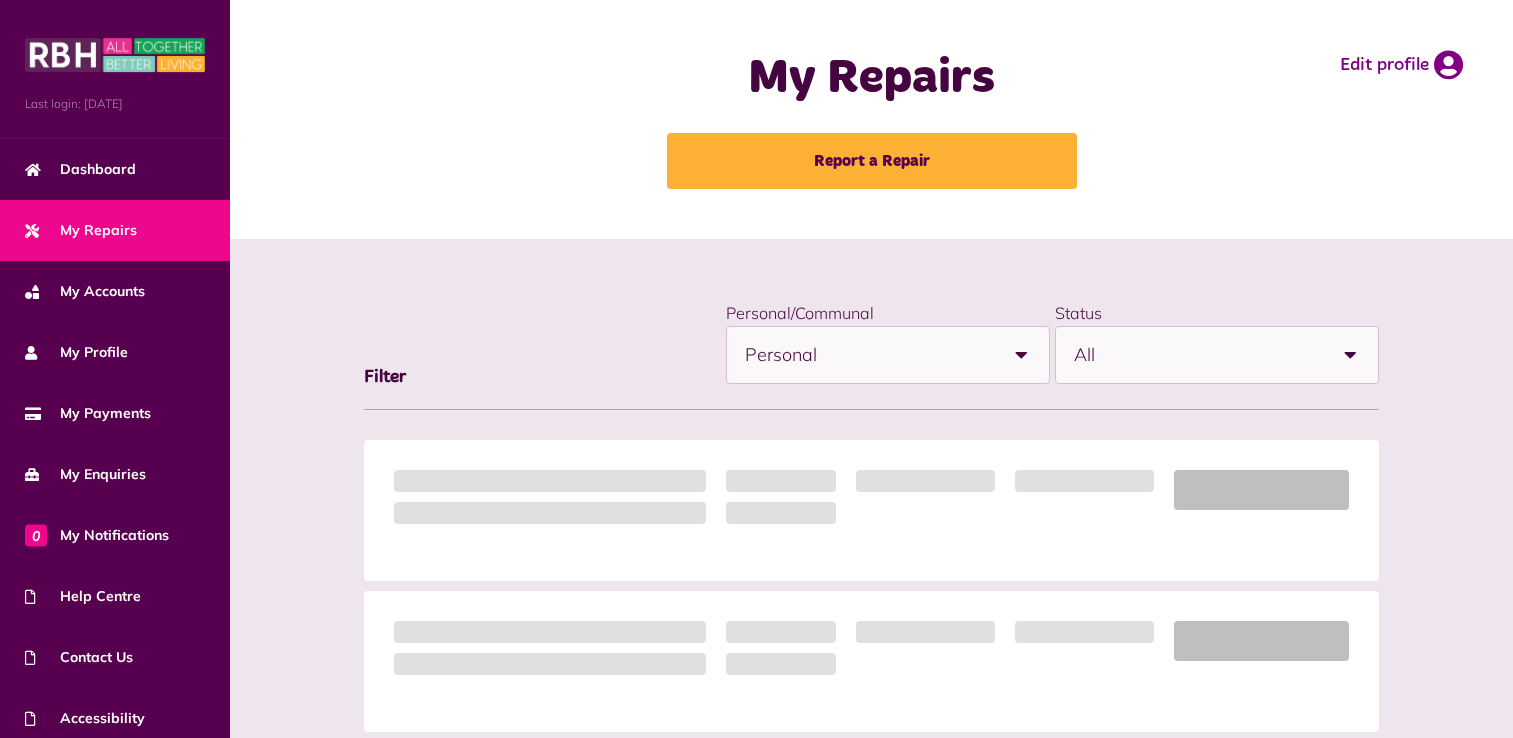 scroll, scrollTop: 0, scrollLeft: 0, axis: both 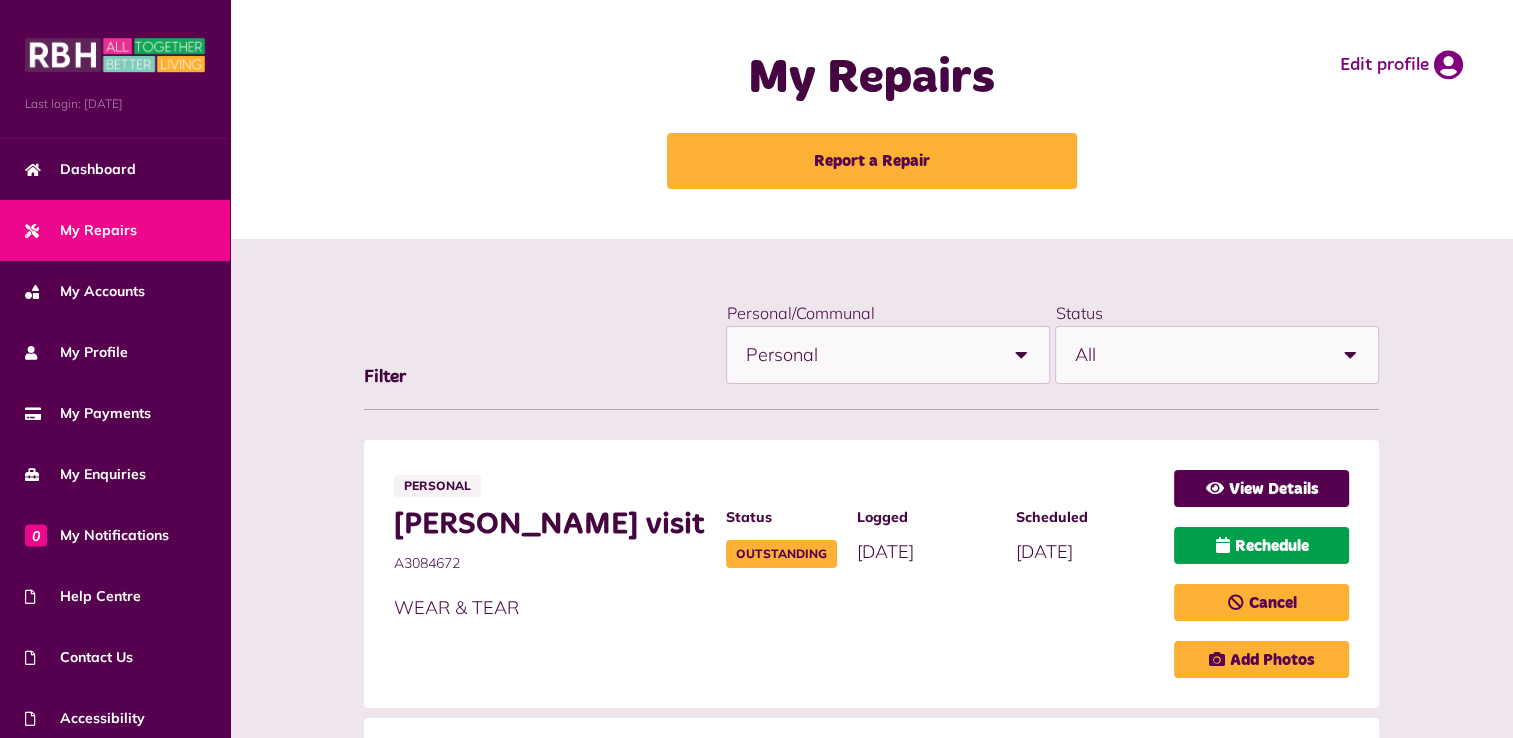 click on "Rechedule" at bounding box center (1261, 545) 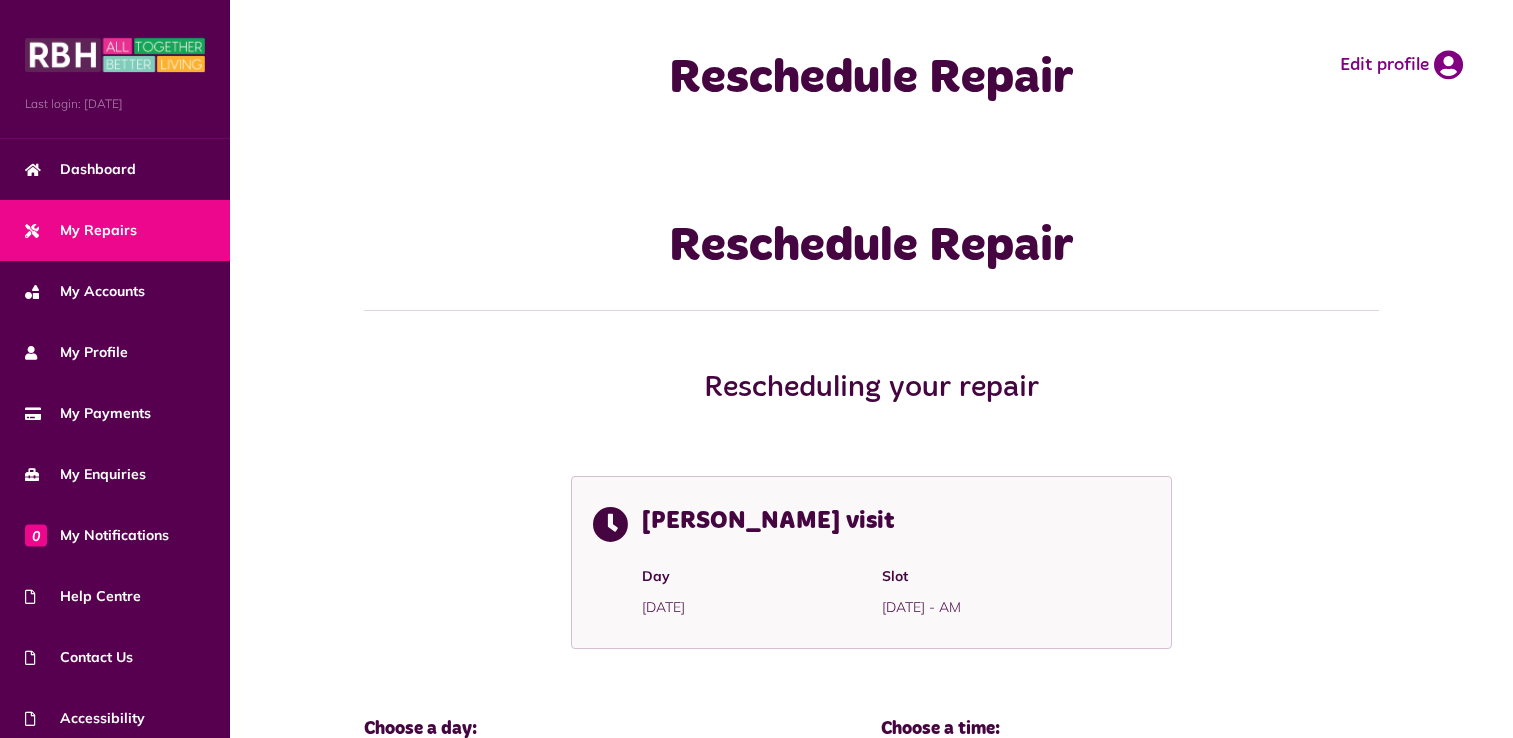 scroll, scrollTop: 0, scrollLeft: 0, axis: both 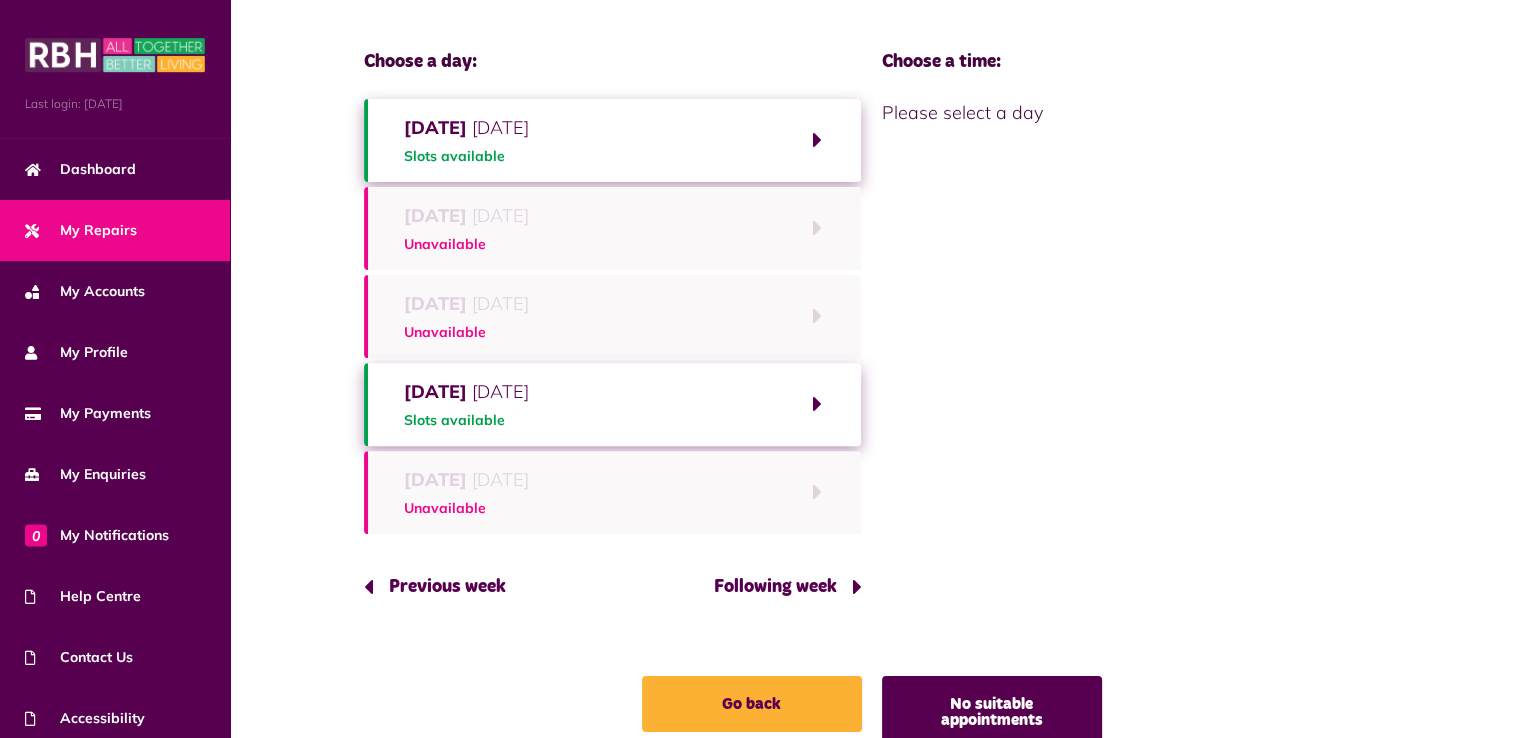 click on "Following week" at bounding box center (779, 587) 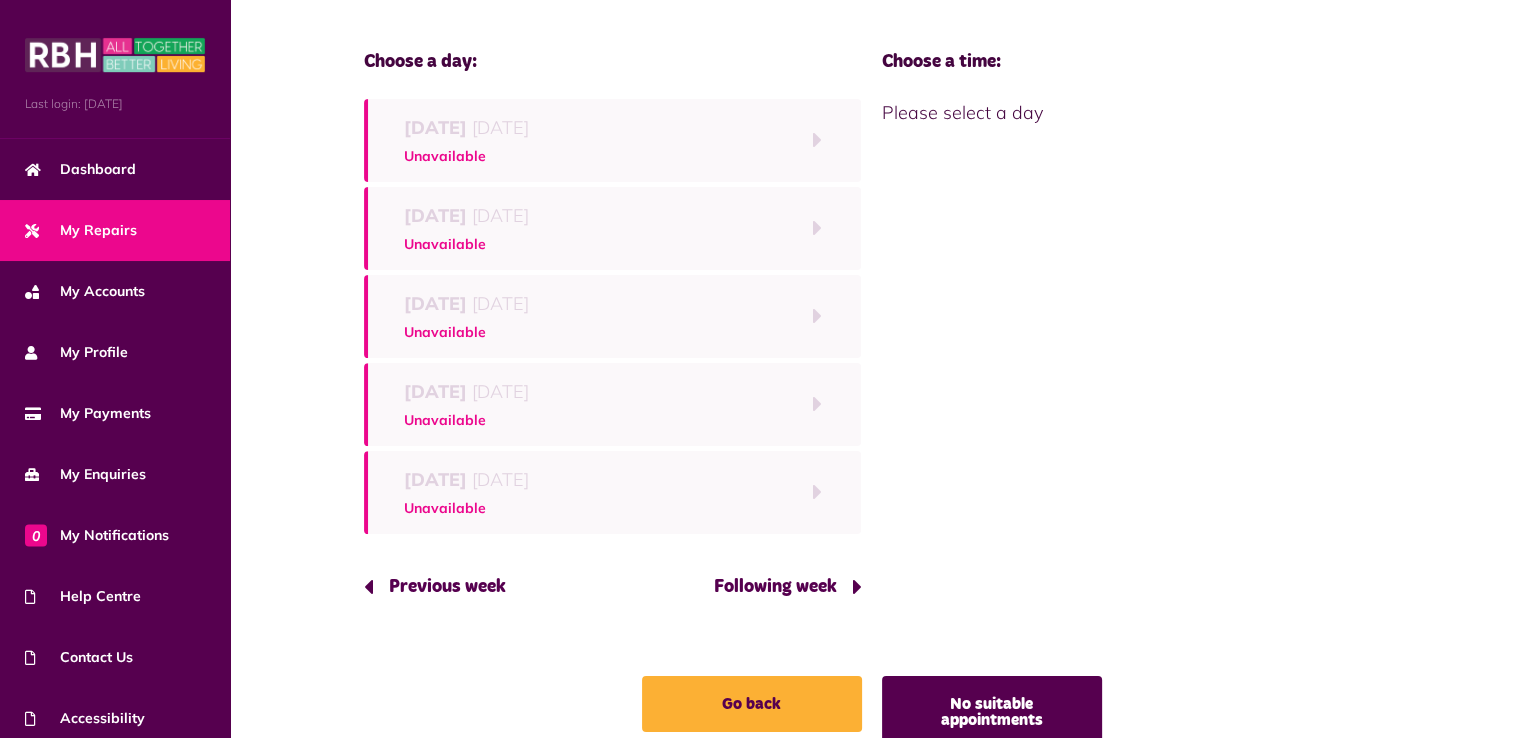 click on "Following week" at bounding box center [779, 587] 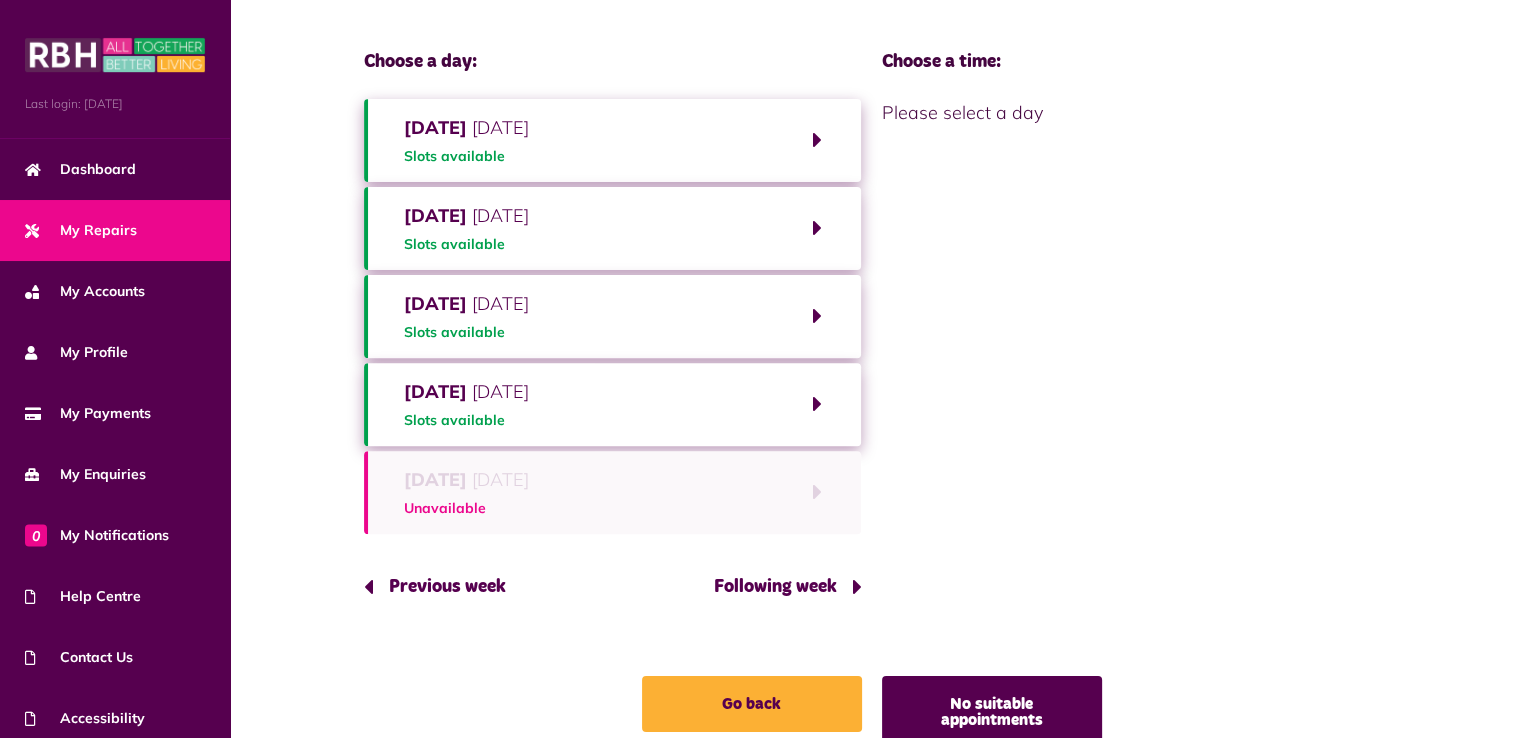 click on "Monday   28th July 2025 Slots available" at bounding box center (613, 140) 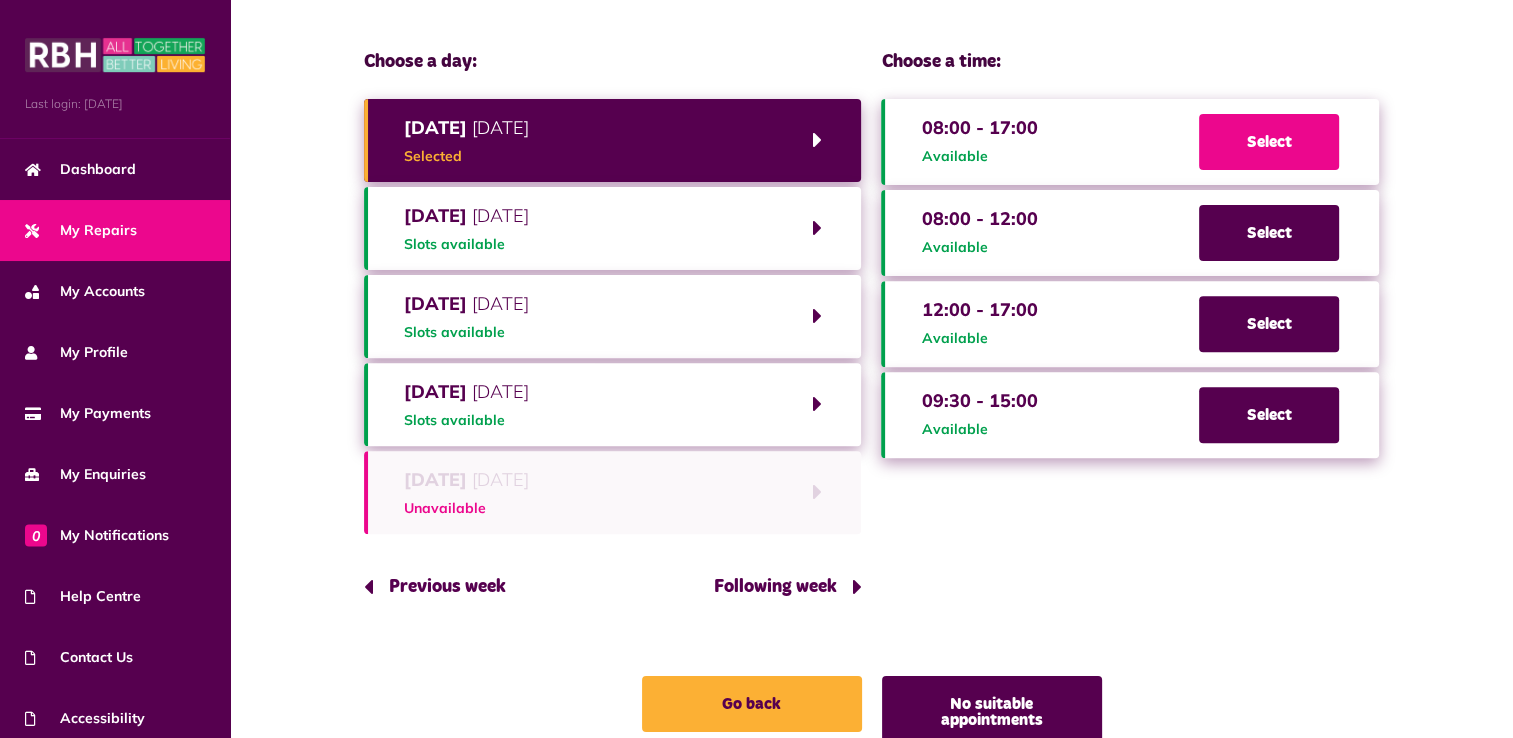 click on "Select" at bounding box center [1269, 142] 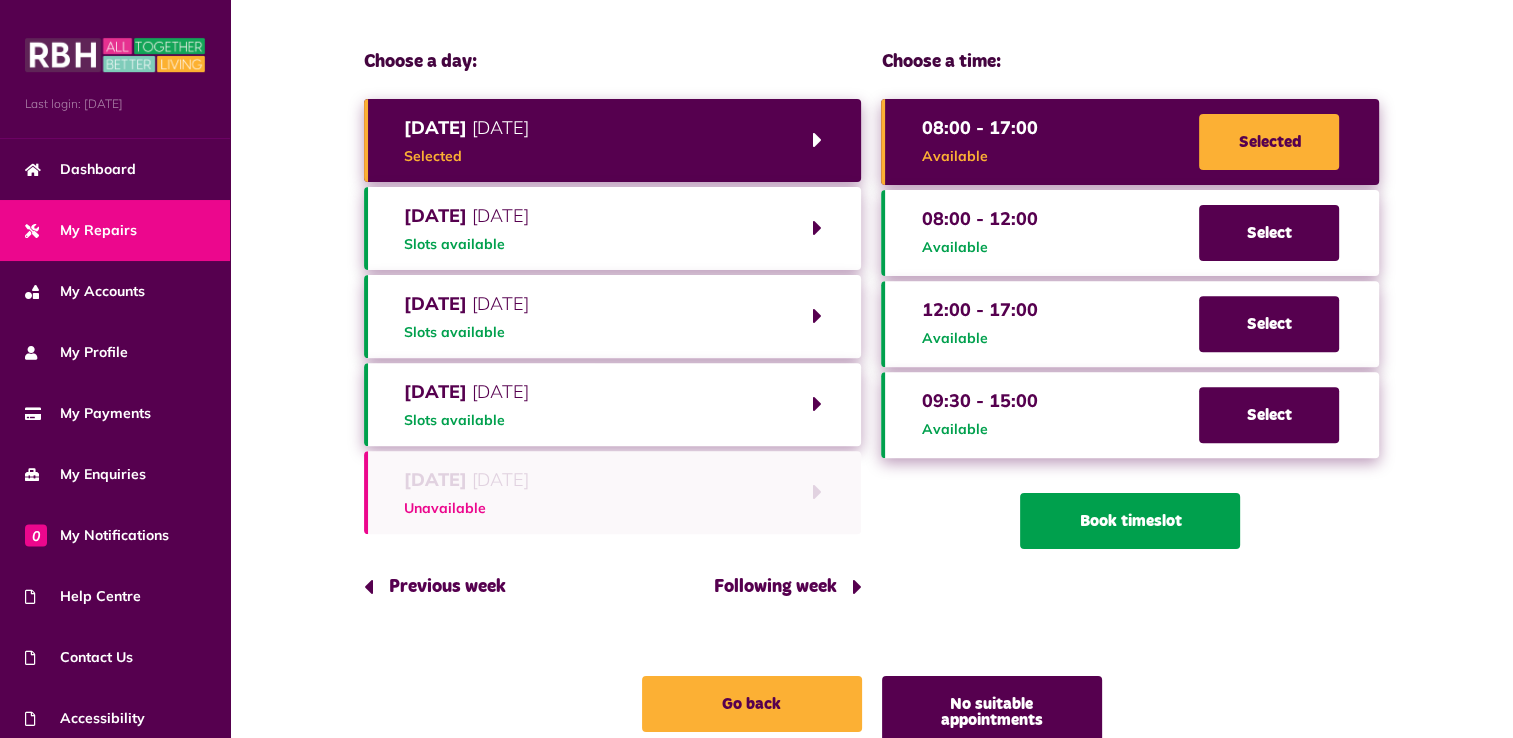 click on "Book timeslot" at bounding box center [1130, 521] 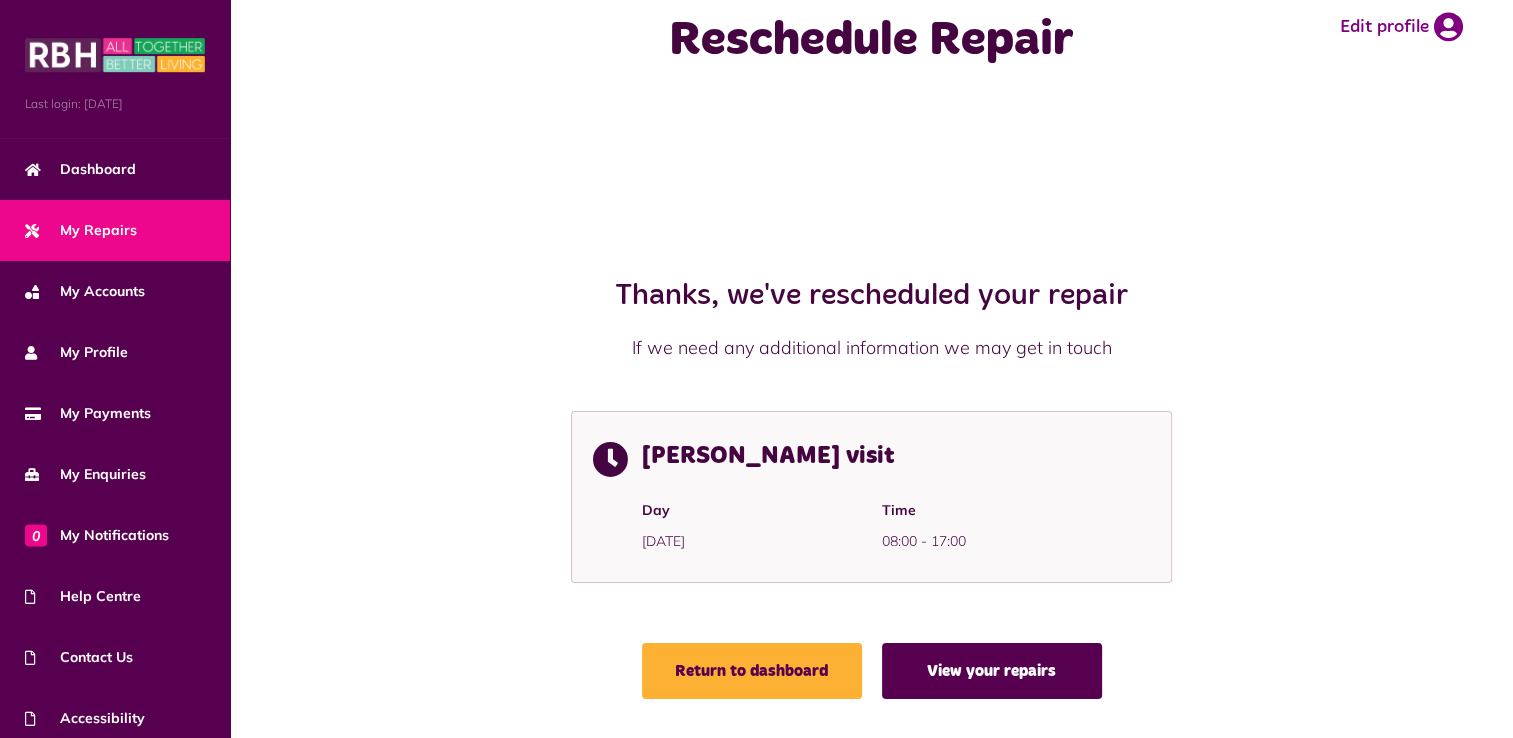 scroll, scrollTop: 0, scrollLeft: 0, axis: both 